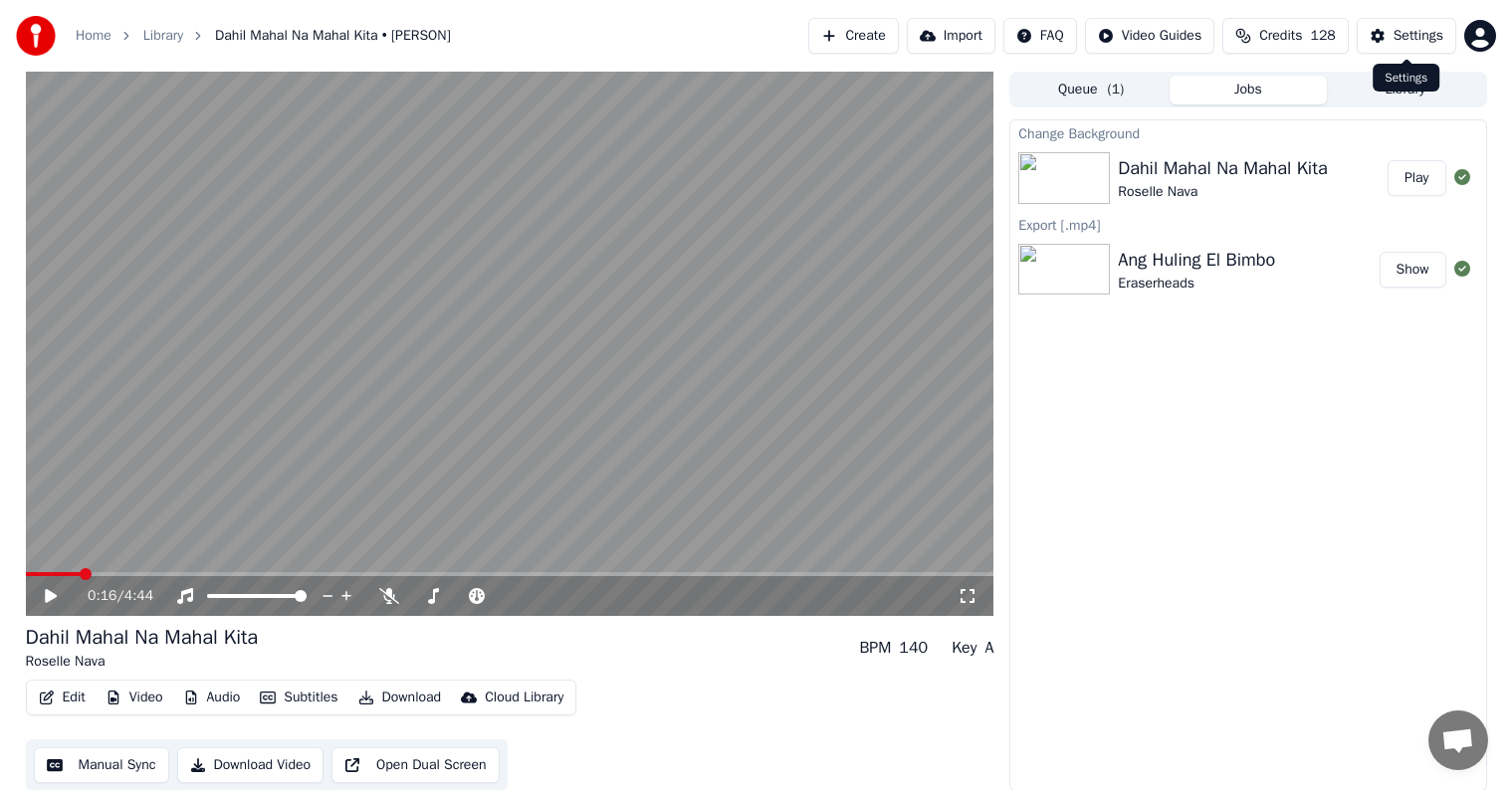 scroll, scrollTop: 0, scrollLeft: 0, axis: both 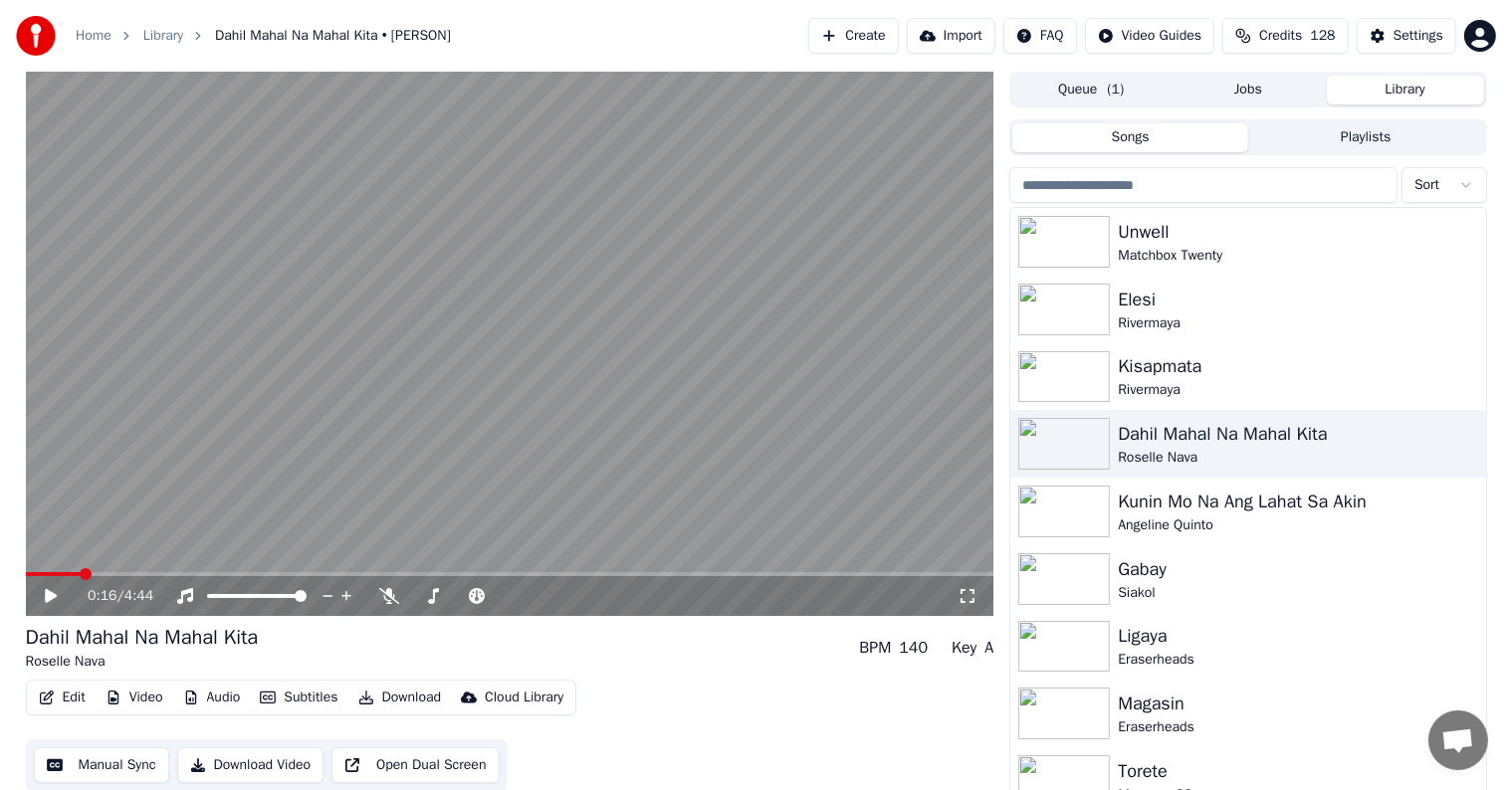 click on "Library" at bounding box center (1405, 90) 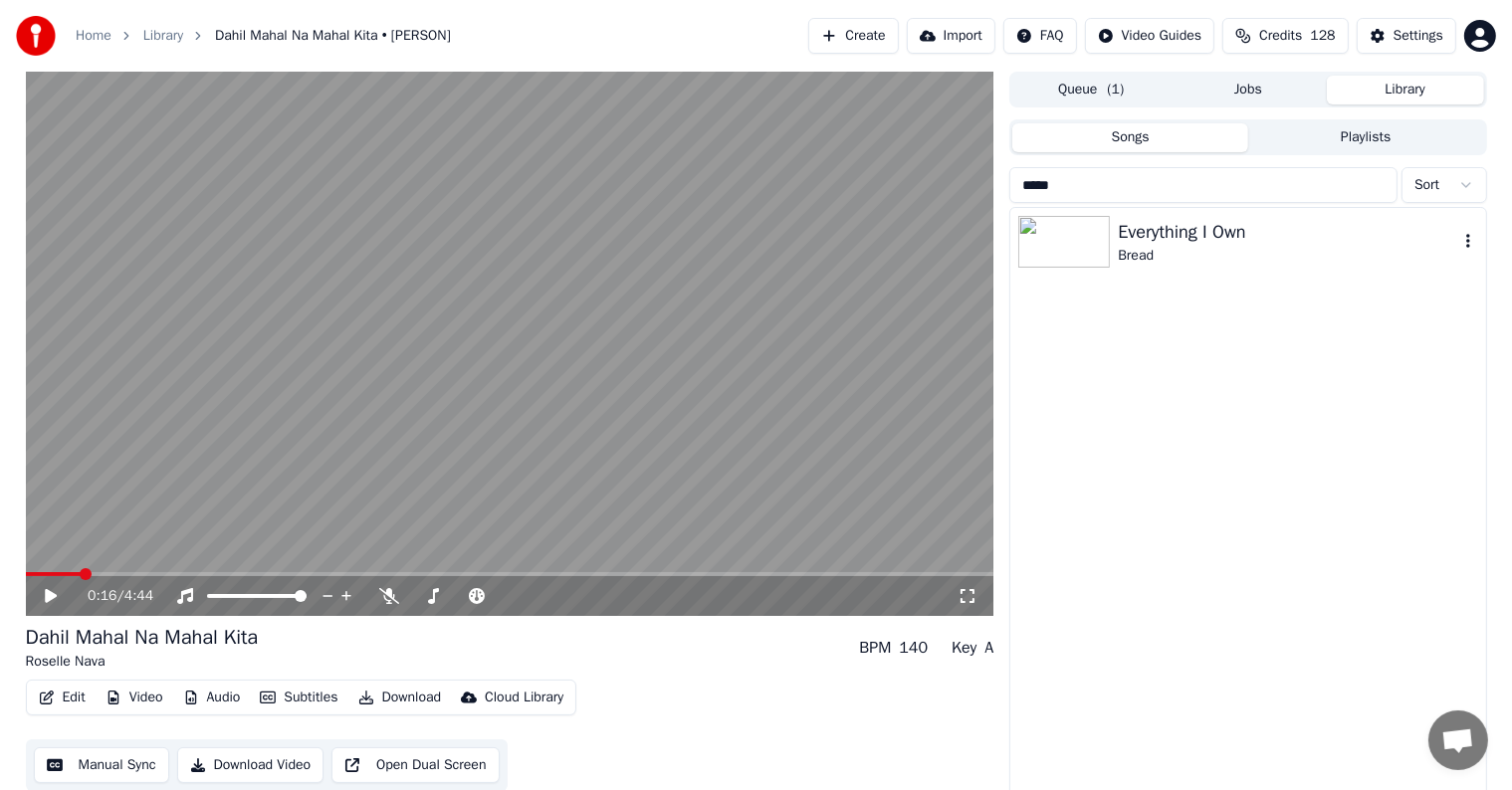 type on "*****" 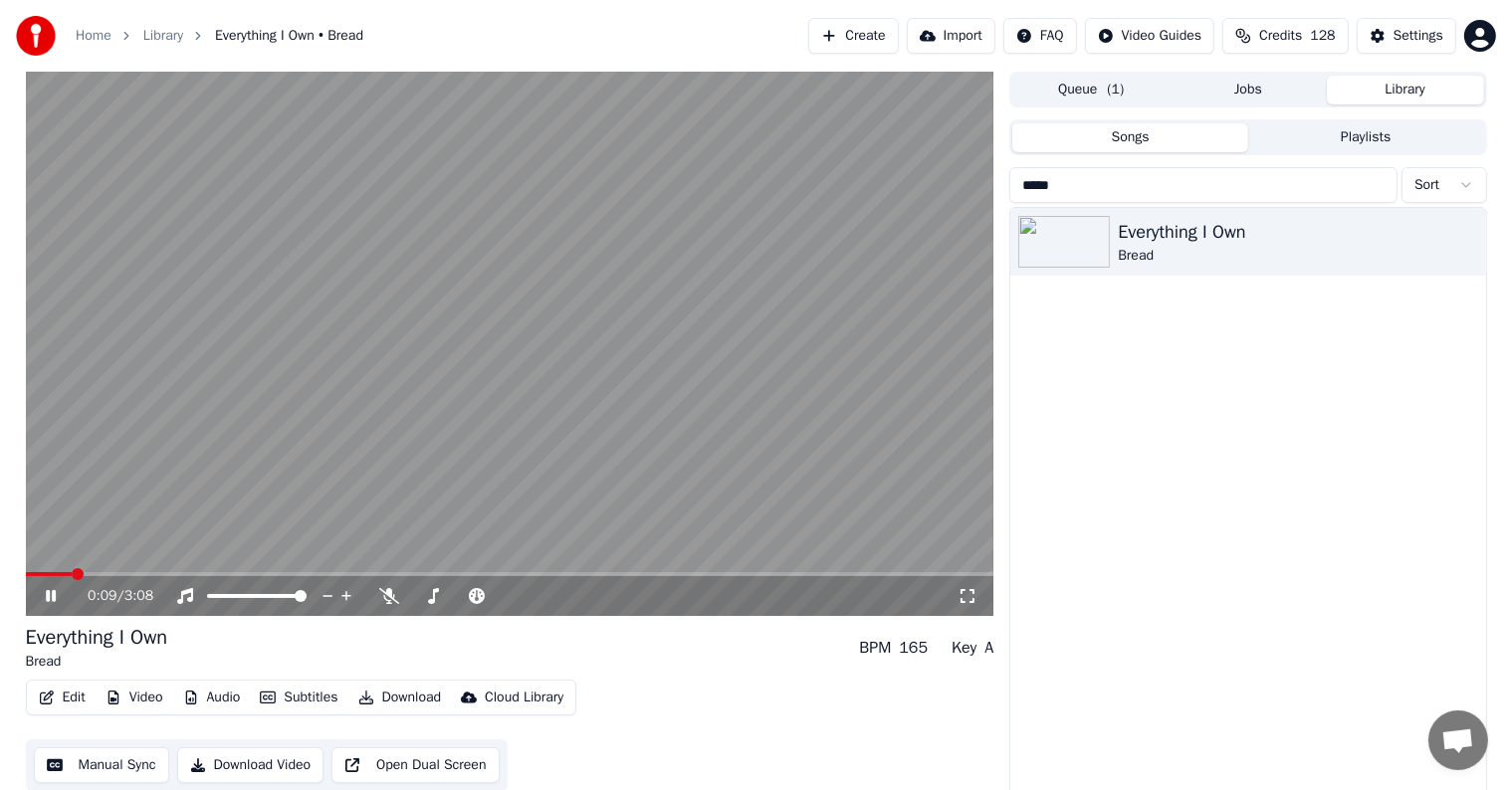 click 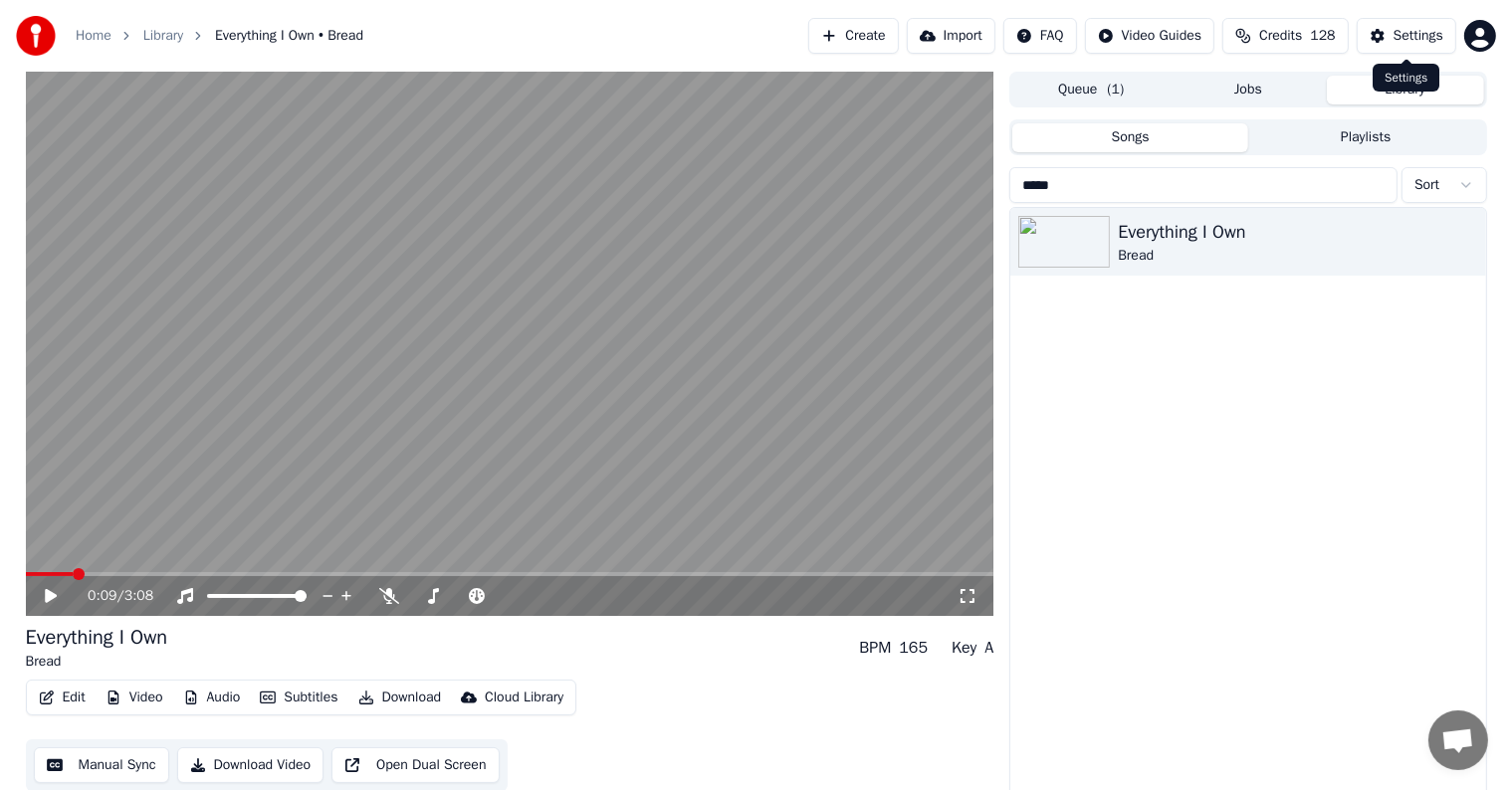 click on "Settings" at bounding box center [1418, 36] 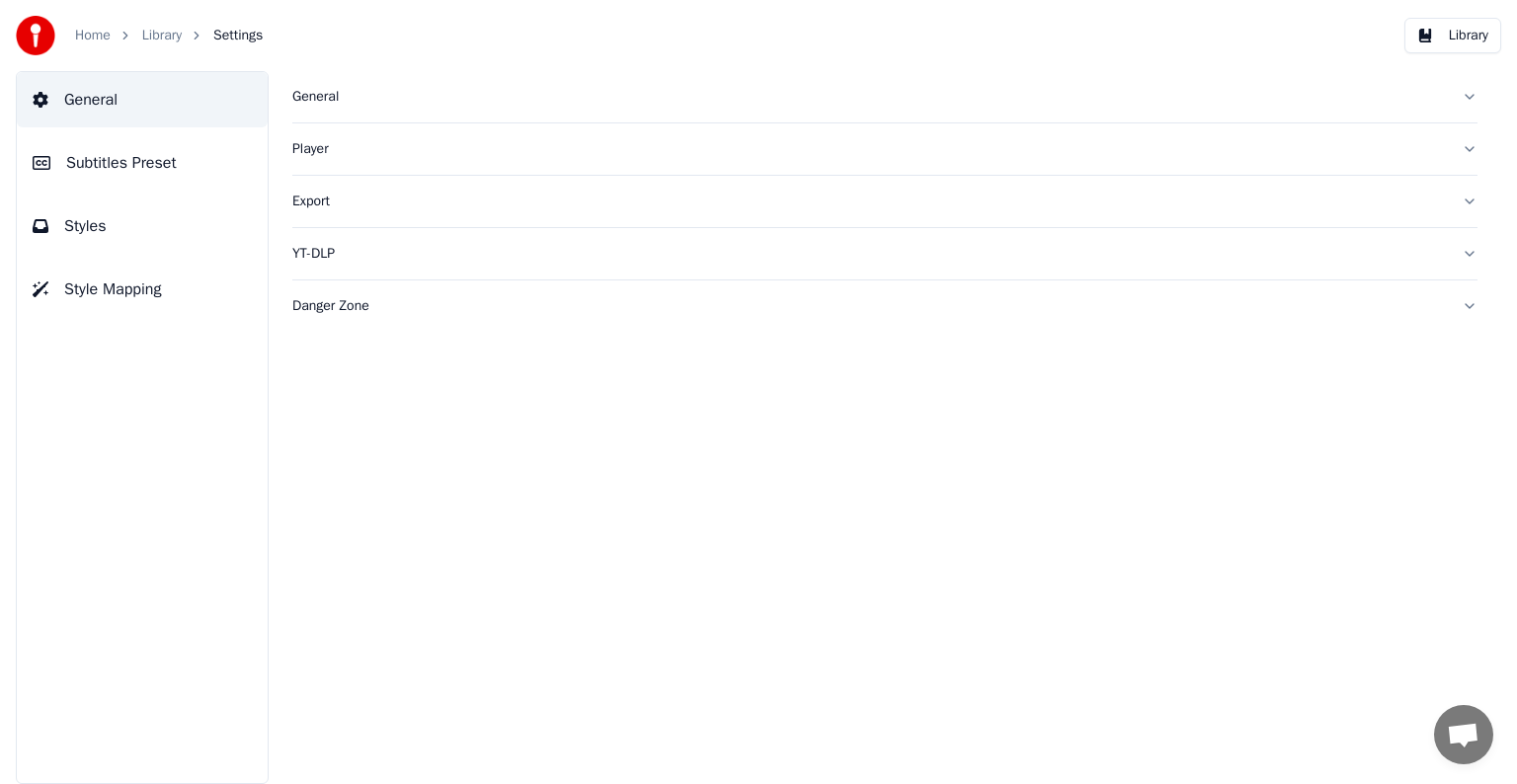 click on "Subtitles Preset" at bounding box center [142, 163] 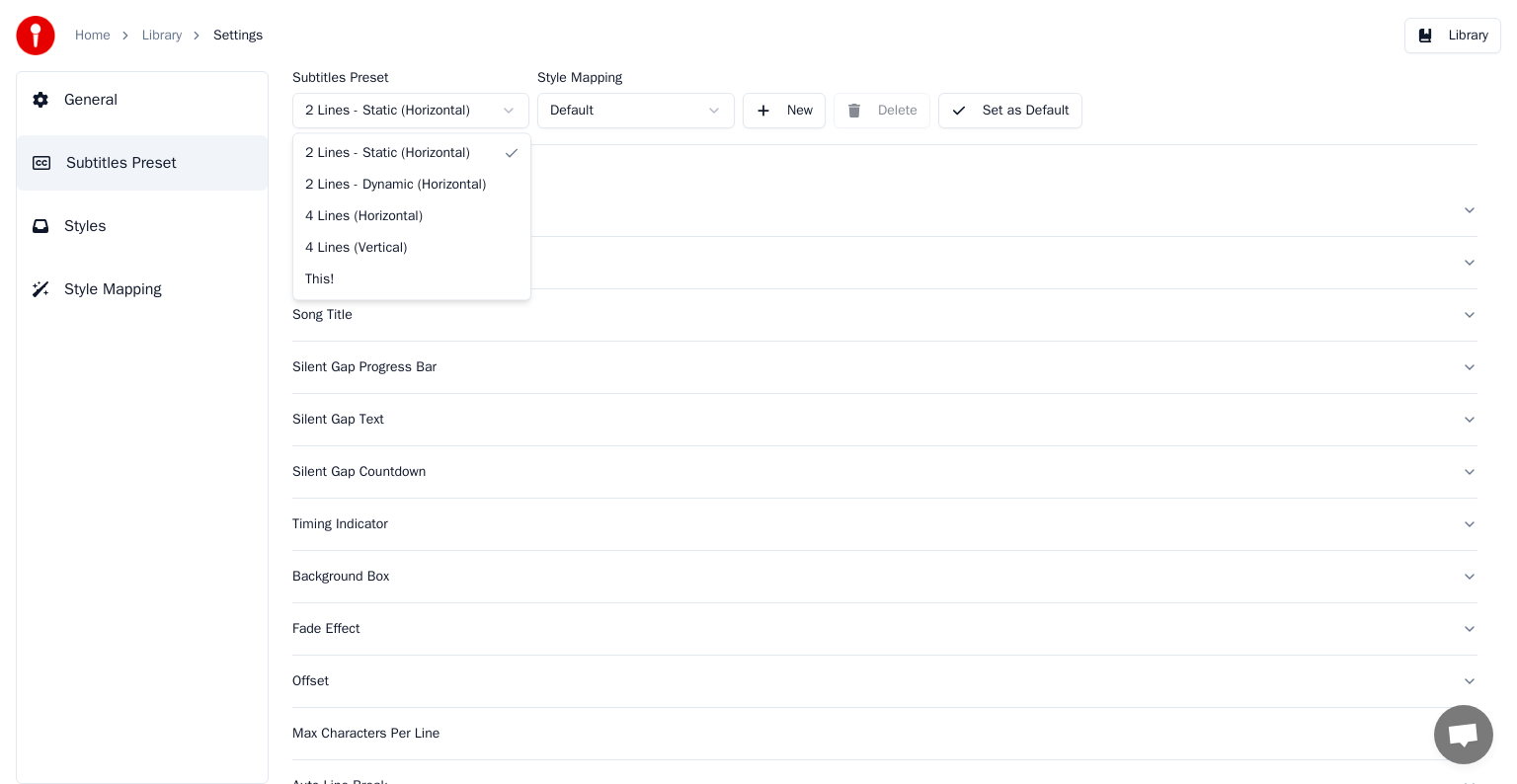 click on "Home Library Settings Library General Subtitles Preset Styles Style Mapping Subtitles Preset 2 Lines - Static (Horizontal) Style Mapping Default New Delete Set as Default General Layout Song Title Silent Gap Progress Bar Silent Gap Text Silent Gap Countdown Timing Indicator Background Box Fade Effect Offset Max Characters Per Line Auto Line Break Advanced Settings Chat [PERSON] from Youka Desktop More channels Continue on Email Offline. You were inactive for some time. Send a message to reconnect to the chat. Youka Desktop Hello! How can I help you? Sunday, [DATE] Hi! I'ts me again. The lyrics are not appearing. Even editing to add lyrics again, it's not appearing. I already spent 22 credits for this please check [DATE] Monday, [DATE] [PERSON] Hey, credits should refunded automatically in case of failure, please let me check [DATE] yeah but credits are used again in adding the lyrics in the song that supposed to be good in the first place [DATE] Read [PERSON] I added 22 more credits to your account. [DATE]" at bounding box center [758, 392] 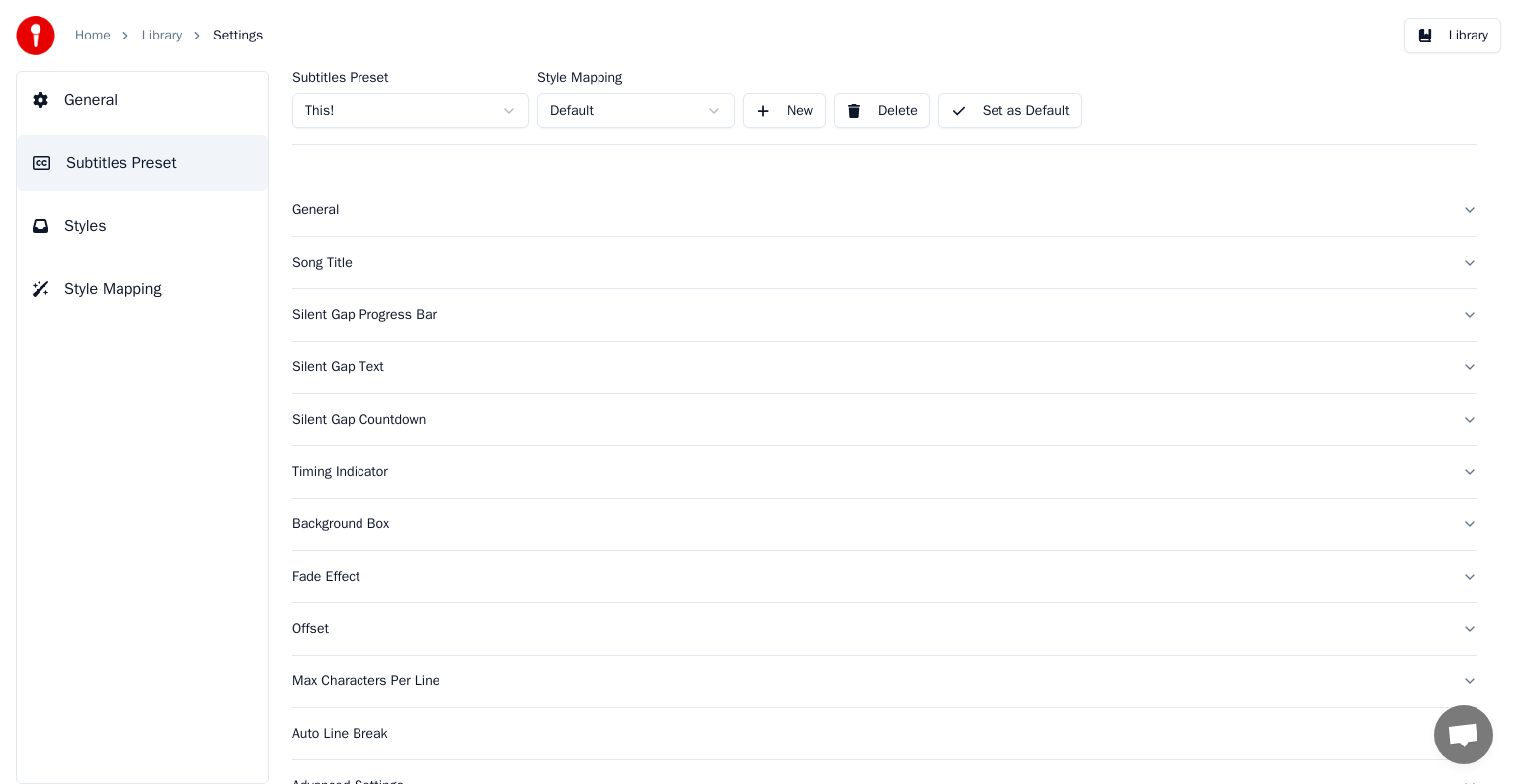 click on "Song Title" at bounding box center (885, 263) 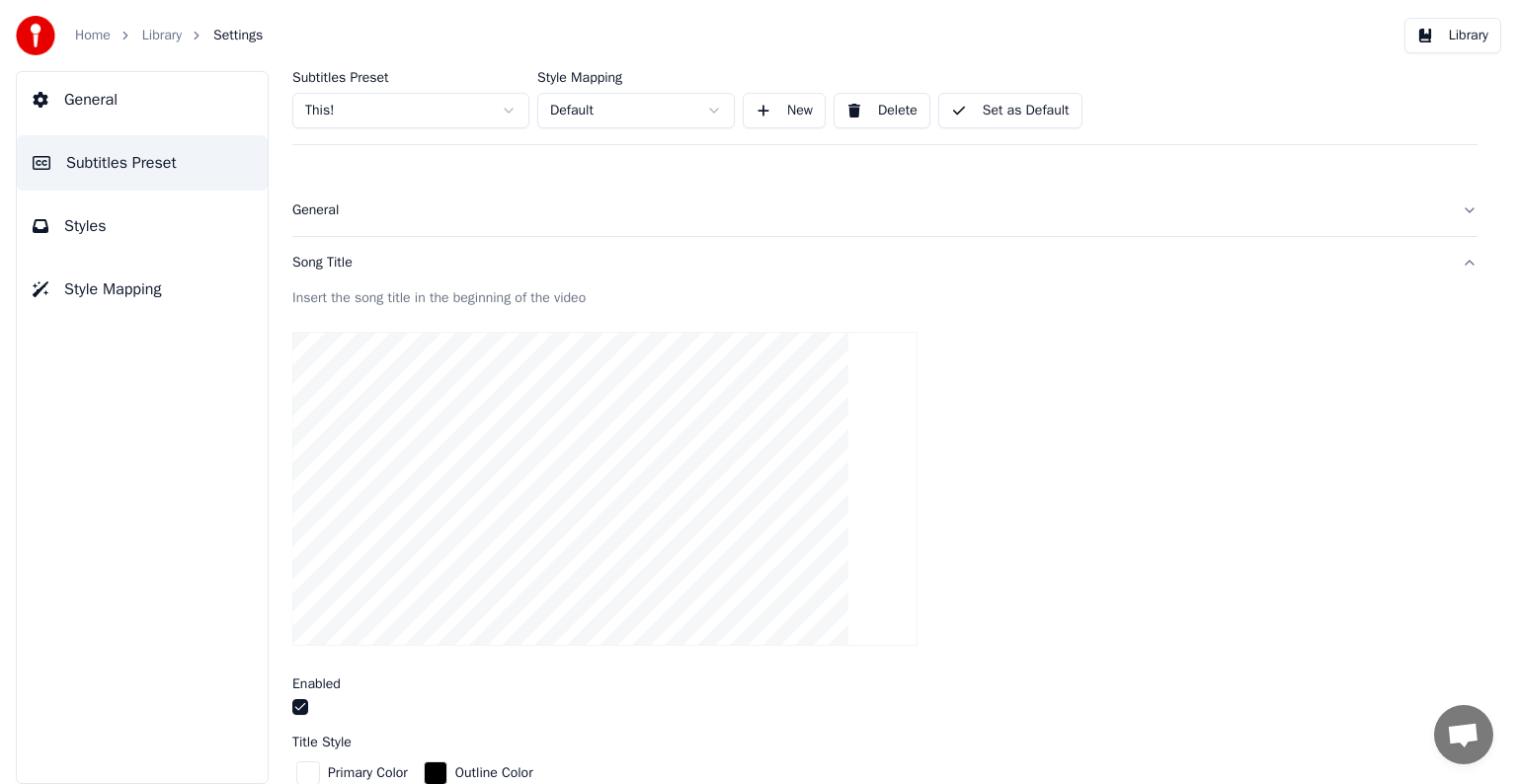 click on "Song Title" at bounding box center [869, 263] 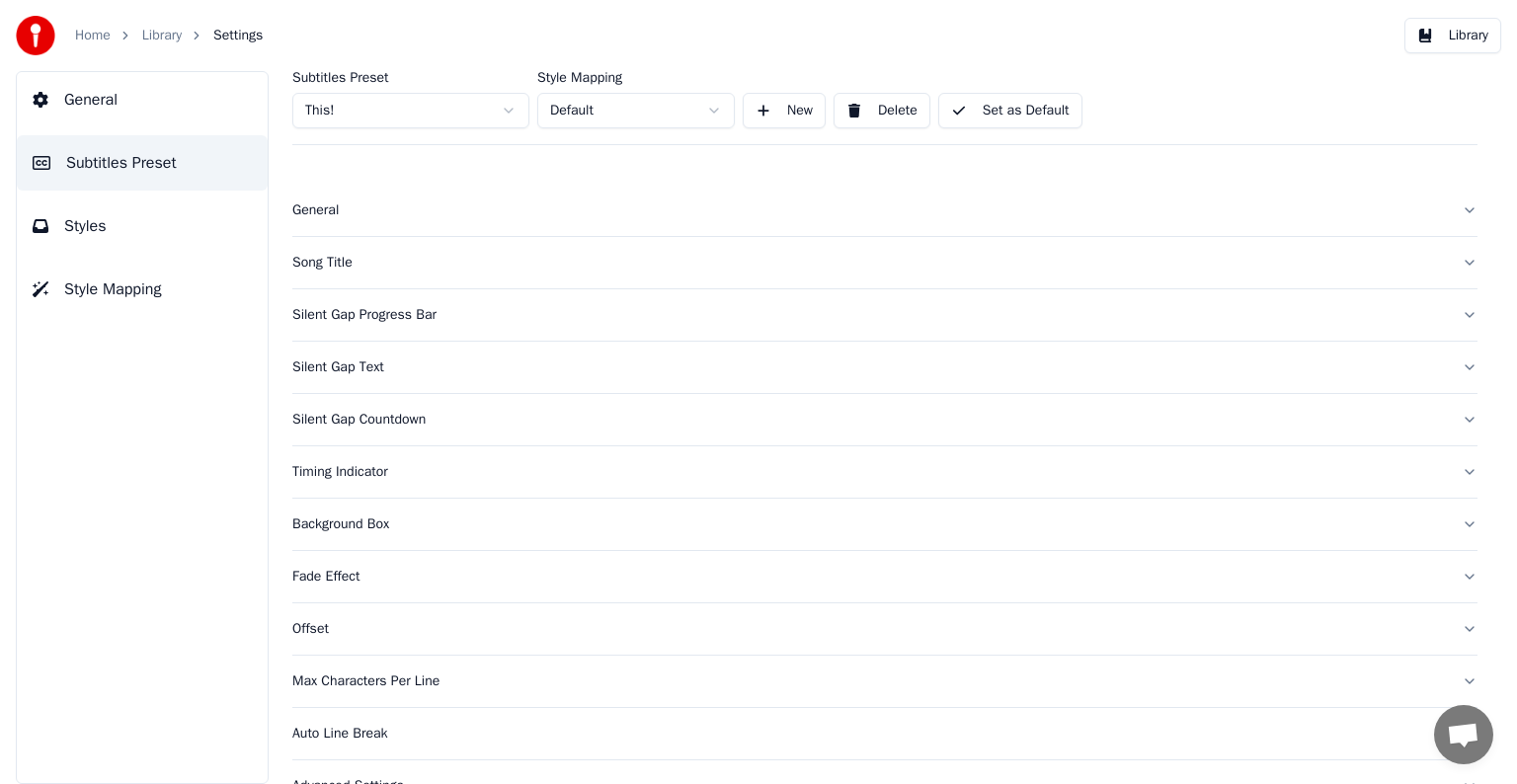 click on "Song Title" at bounding box center (869, 263) 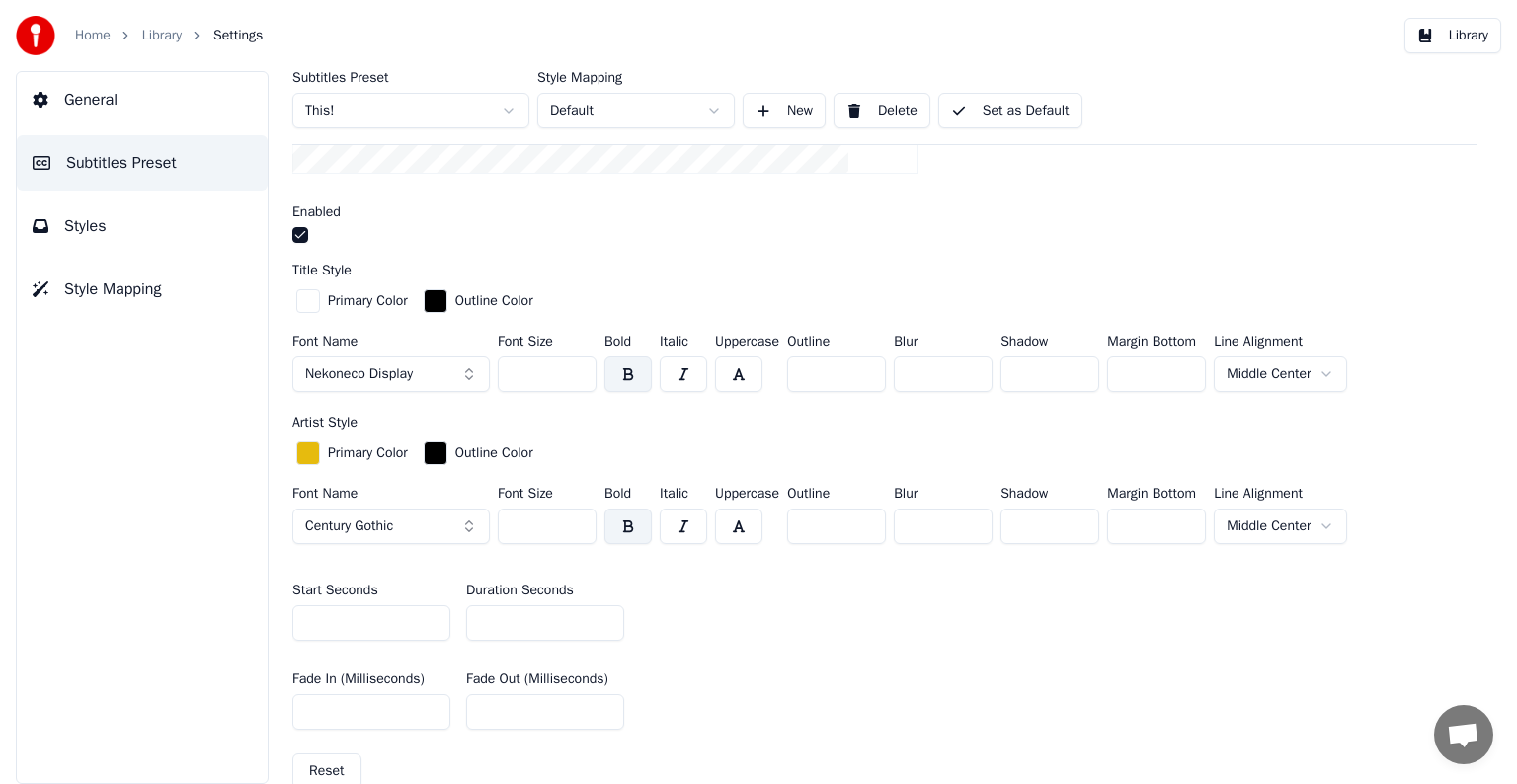 scroll, scrollTop: 592, scrollLeft: 0, axis: vertical 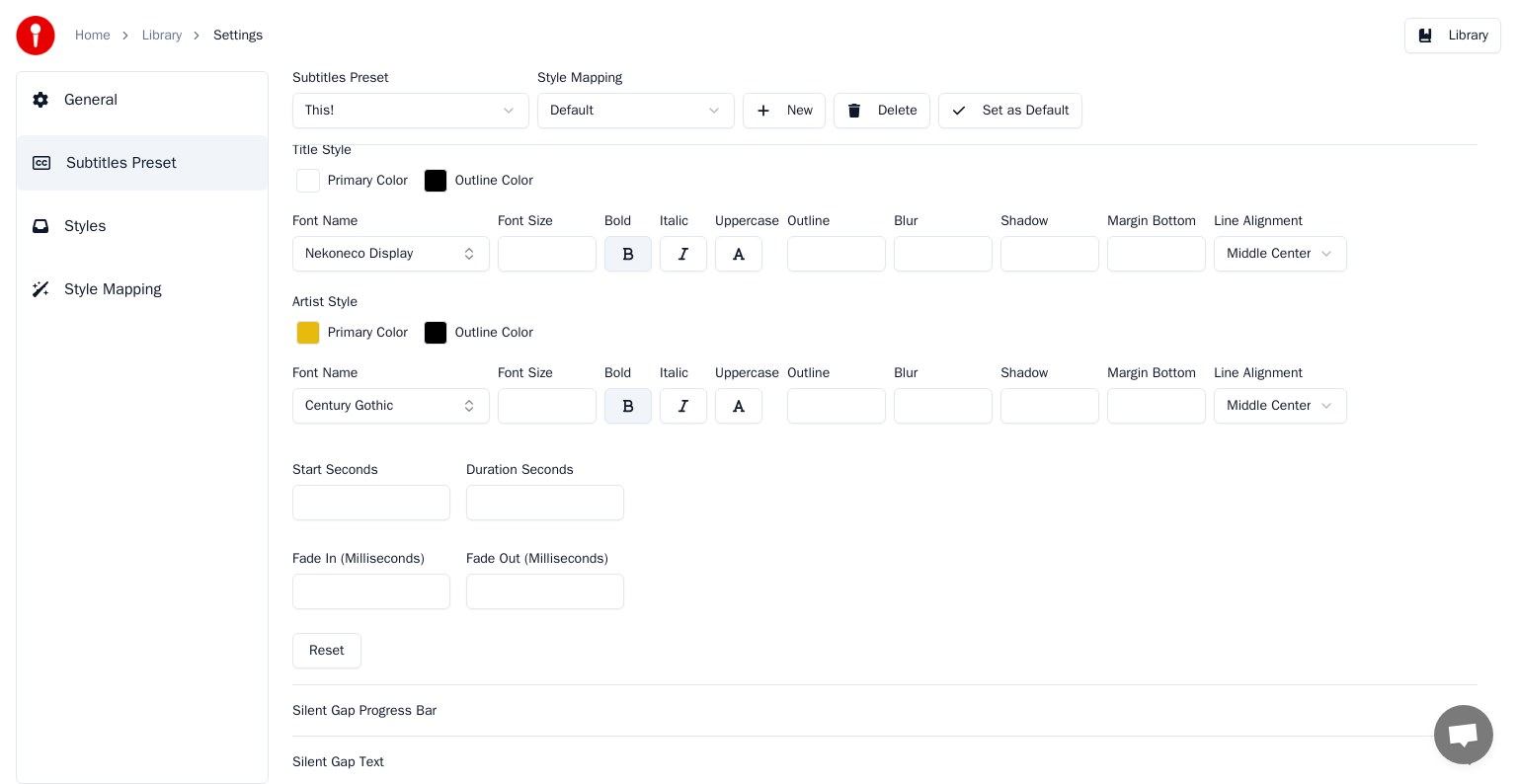 drag, startPoint x: 515, startPoint y: 498, endPoint x: 411, endPoint y: 490, distance: 104.30724 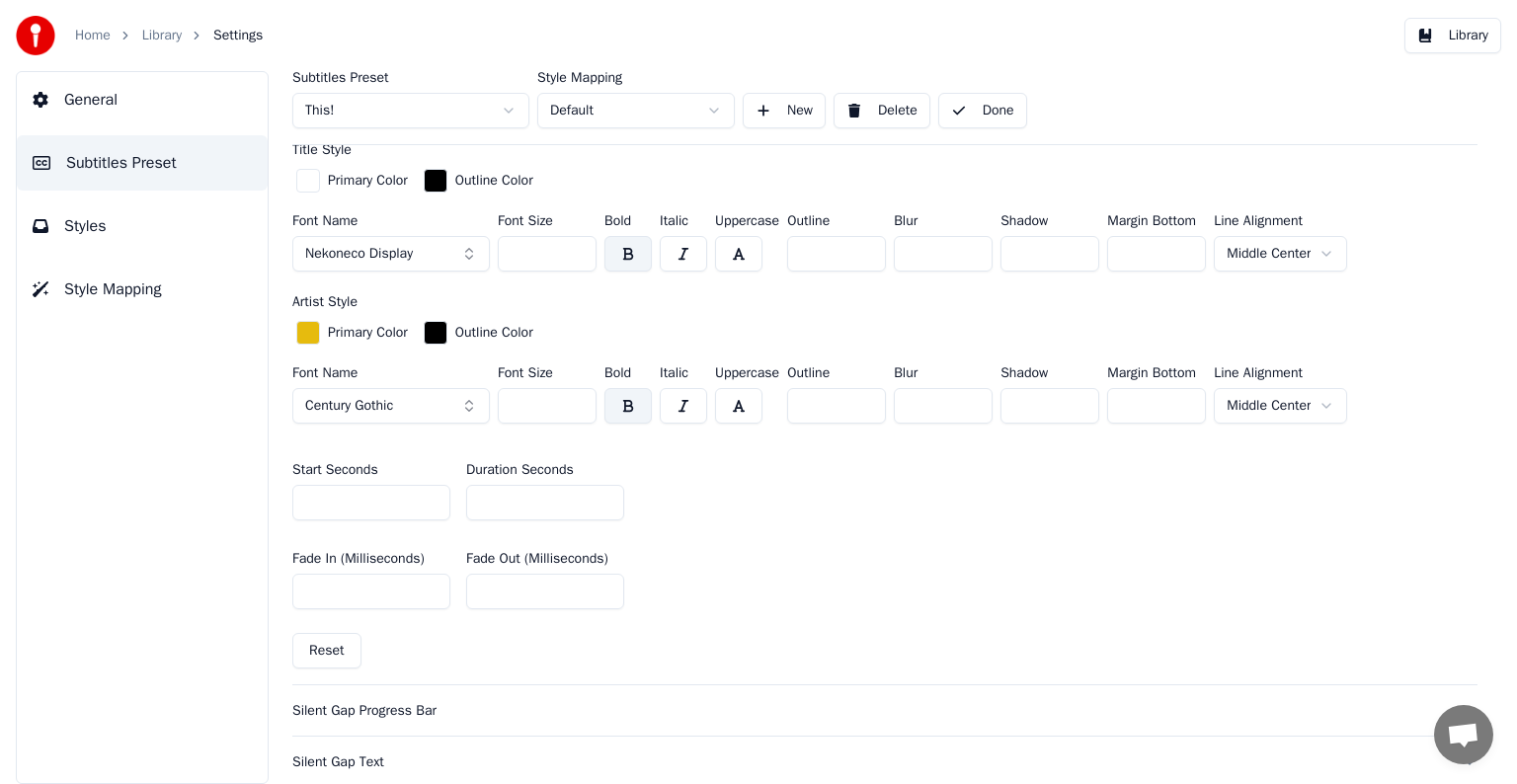 click on "Library" at bounding box center [162, 36] 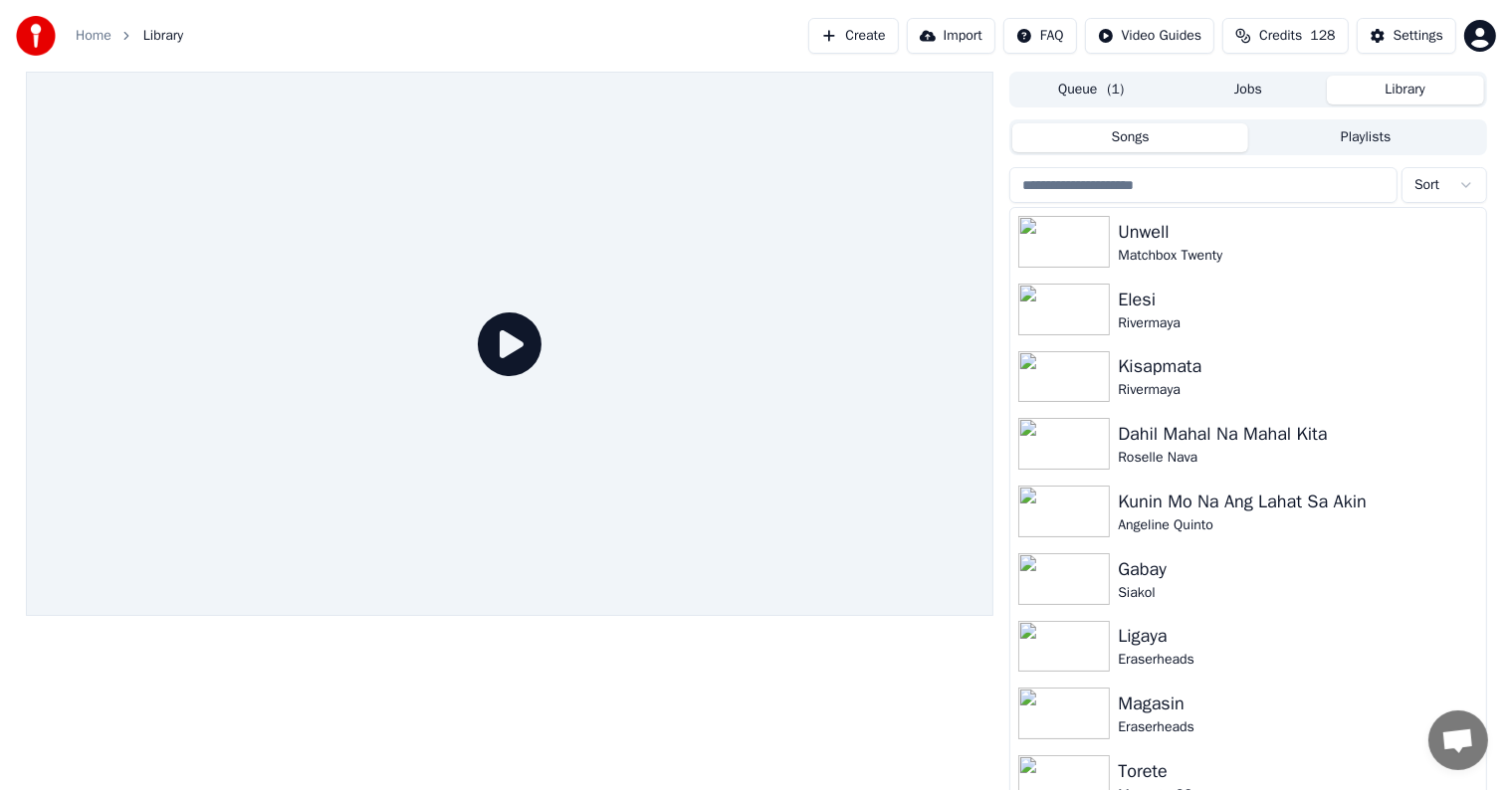click at bounding box center (1203, 185) 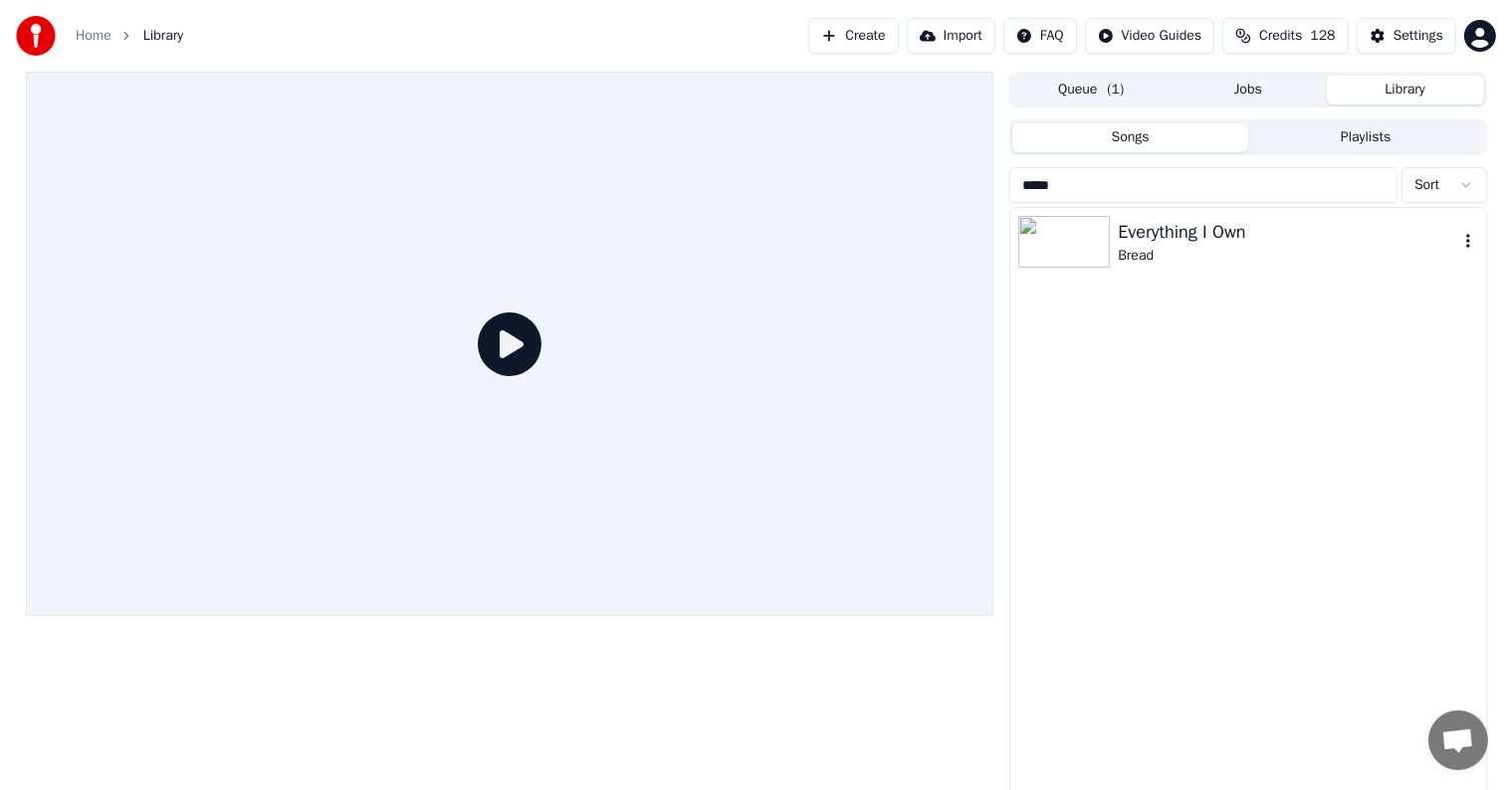type on "*****" 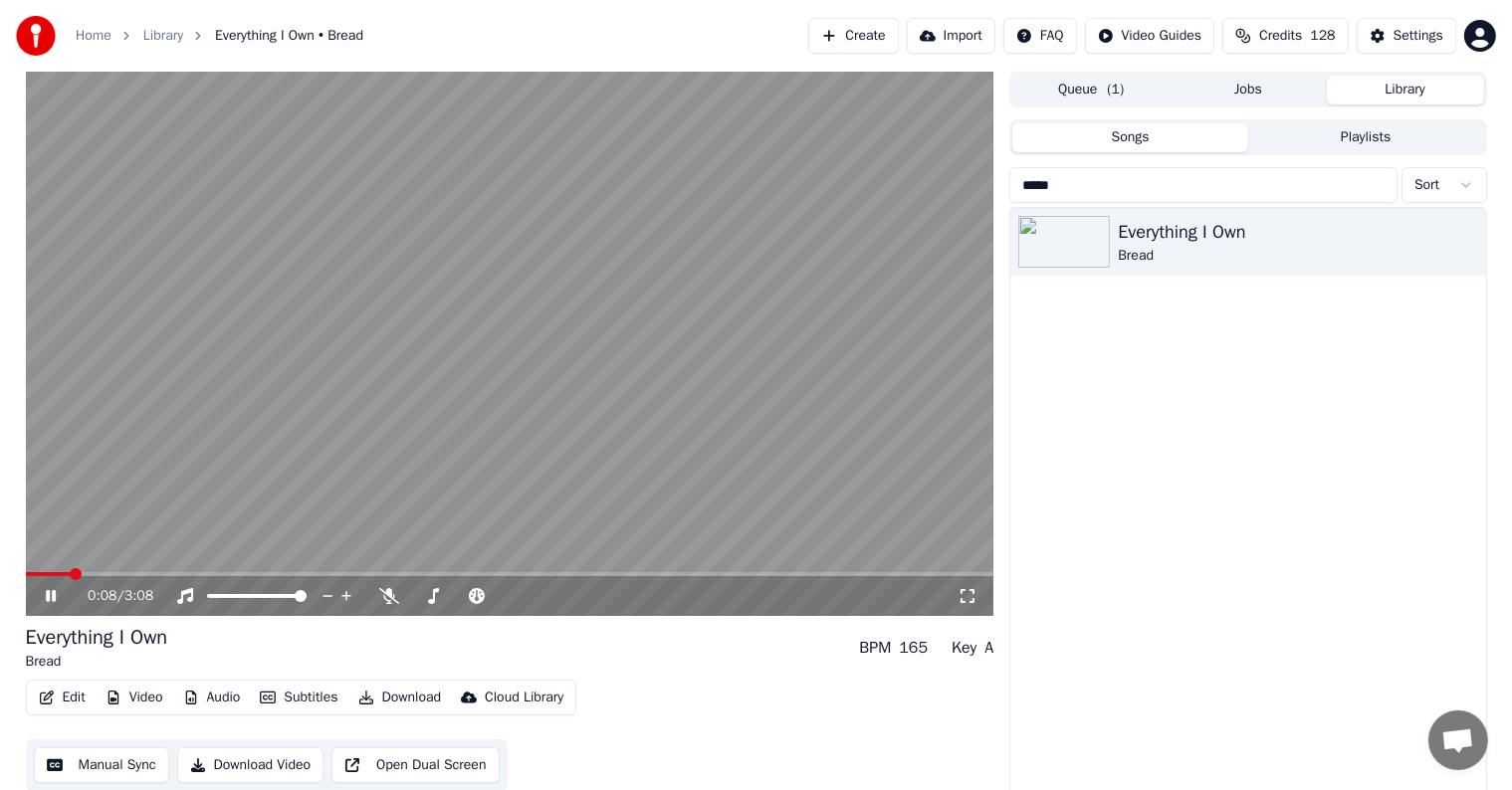 click 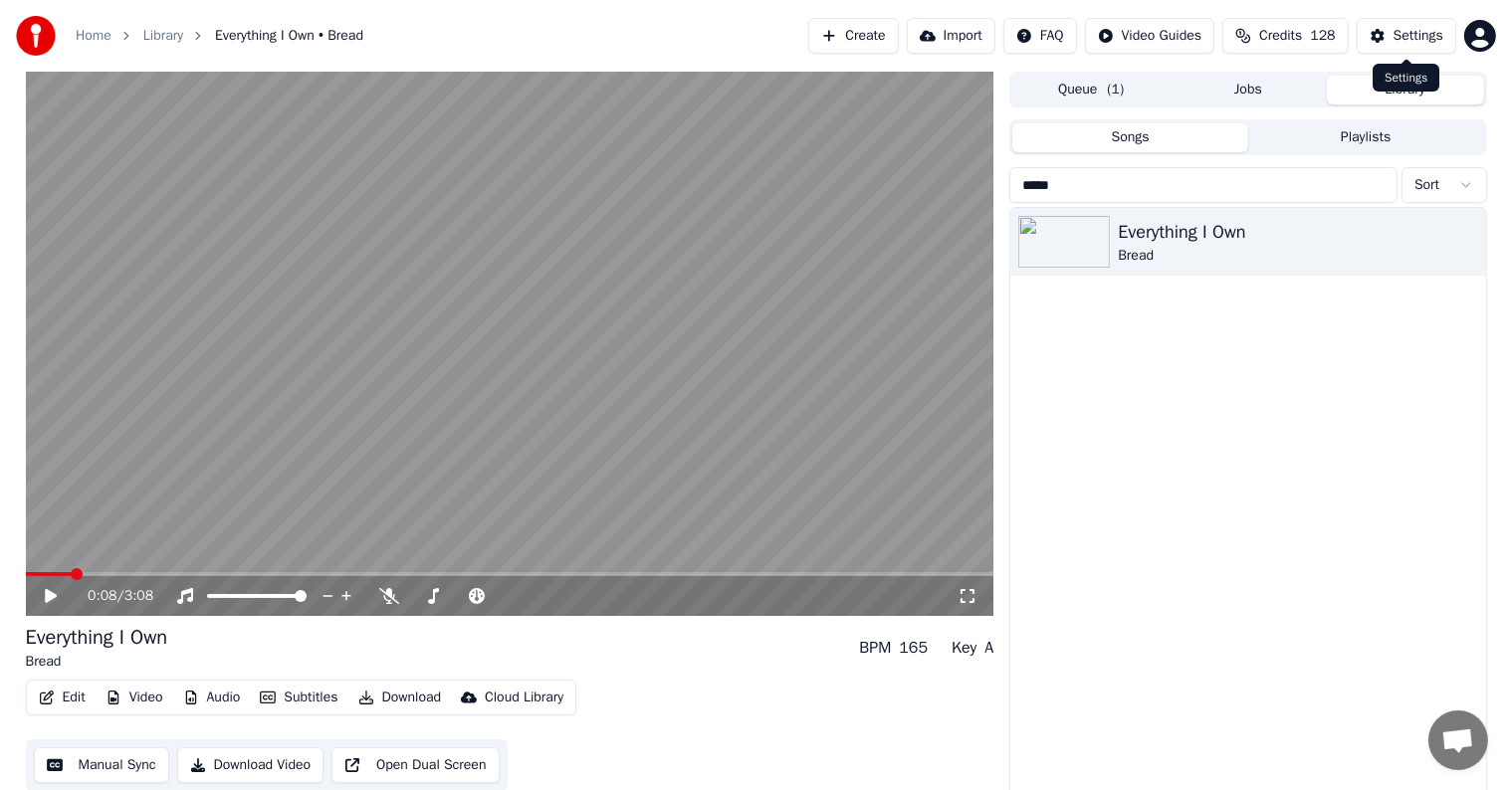 click on "Settings" at bounding box center (1418, 36) 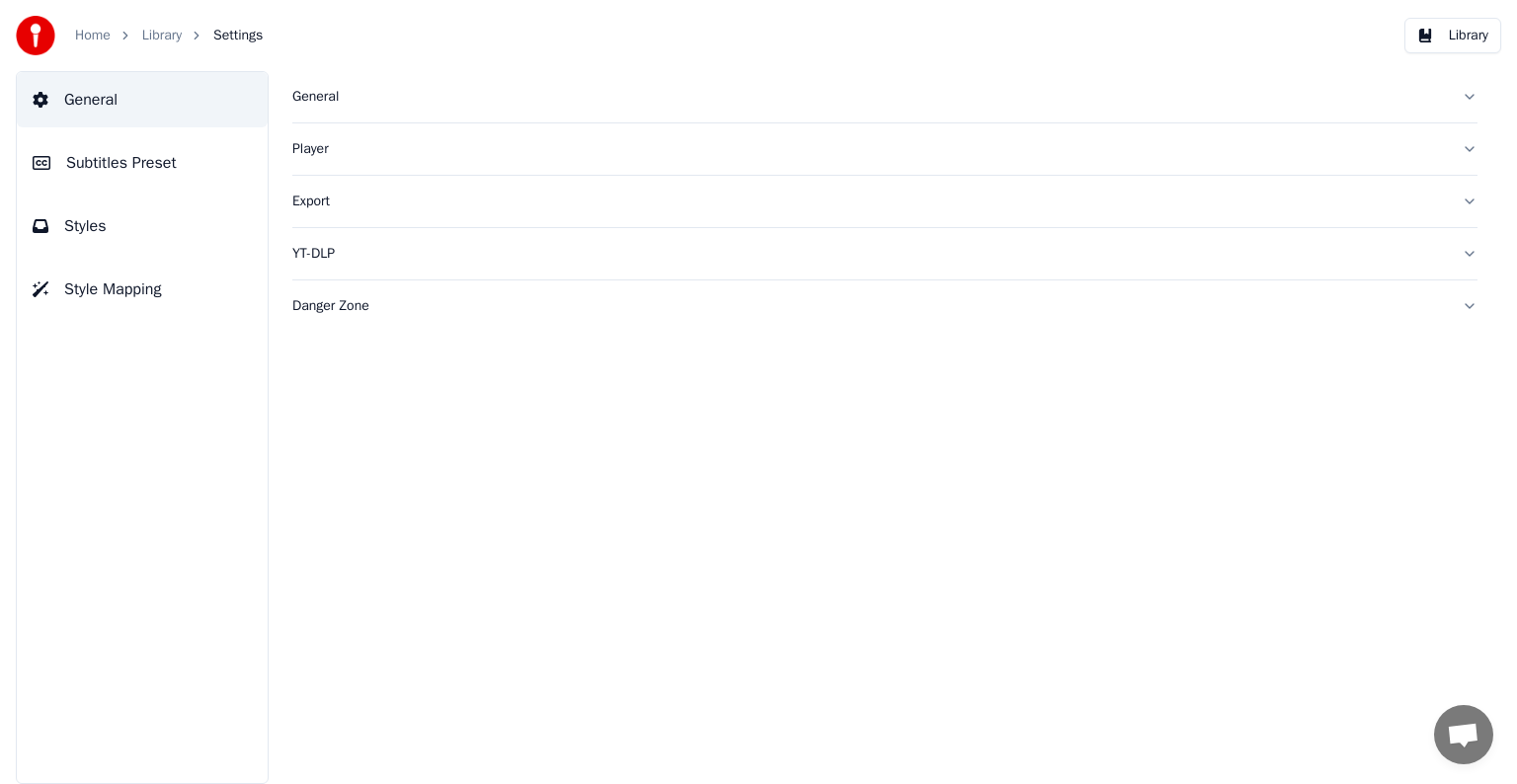 click on "Subtitles Preset" at bounding box center (121, 163) 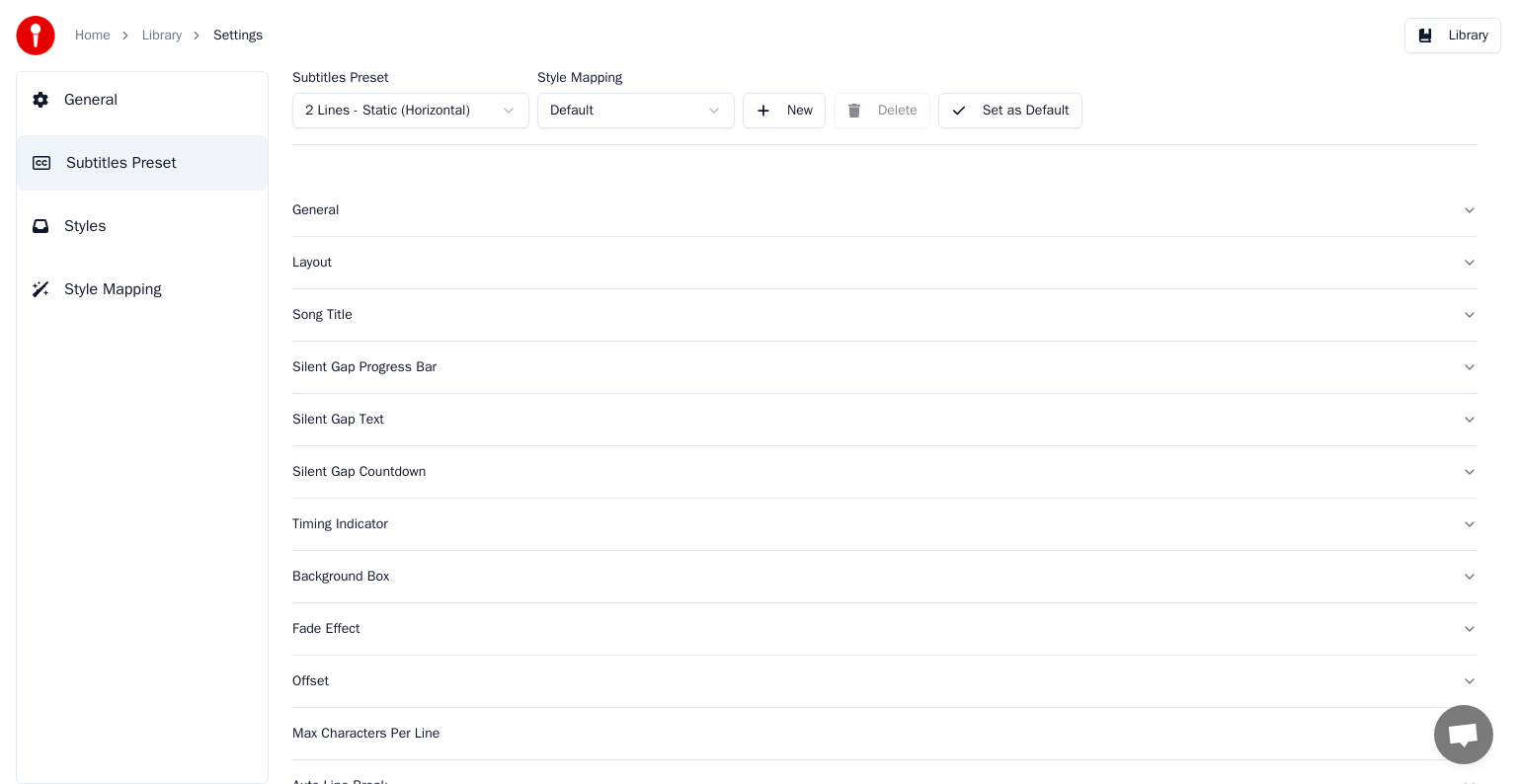 click on "Home Library Settings Library General Subtitles Preset Styles Style Mapping Subtitles Preset 2 Lines - Static (Horizontal) Style Mapping Default New Delete Set as Default General Layout Song Title Silent Gap Progress Bar Silent Gap Text Silent Gap Countdown Timing Indicator Background Box Fade Effect Offset Max Characters Per Line Auto Line Break Advanced Settings Chat [PERSON] from Youka Desktop More channels Continue on Email Offline. You were inactive for some time. Send a message to reconnect to the chat. Youka Desktop Hello! How can I help you? Sunday, [DATE] Hi! I'ts me again. The lyrics are not appearing. Even editing to add lyrics again, it's not appearing. I already spent 22 credits for this please check [DATE] Monday, [DATE] [PERSON] Hey, credits should refunded automatically in case of failure, please let me check [DATE] yeah but credits are used again in adding the lyrics in the song that supposed to be good in the first place [DATE] Read [PERSON] I added 22 more credits to your account. [DATE]" at bounding box center (758, 392) 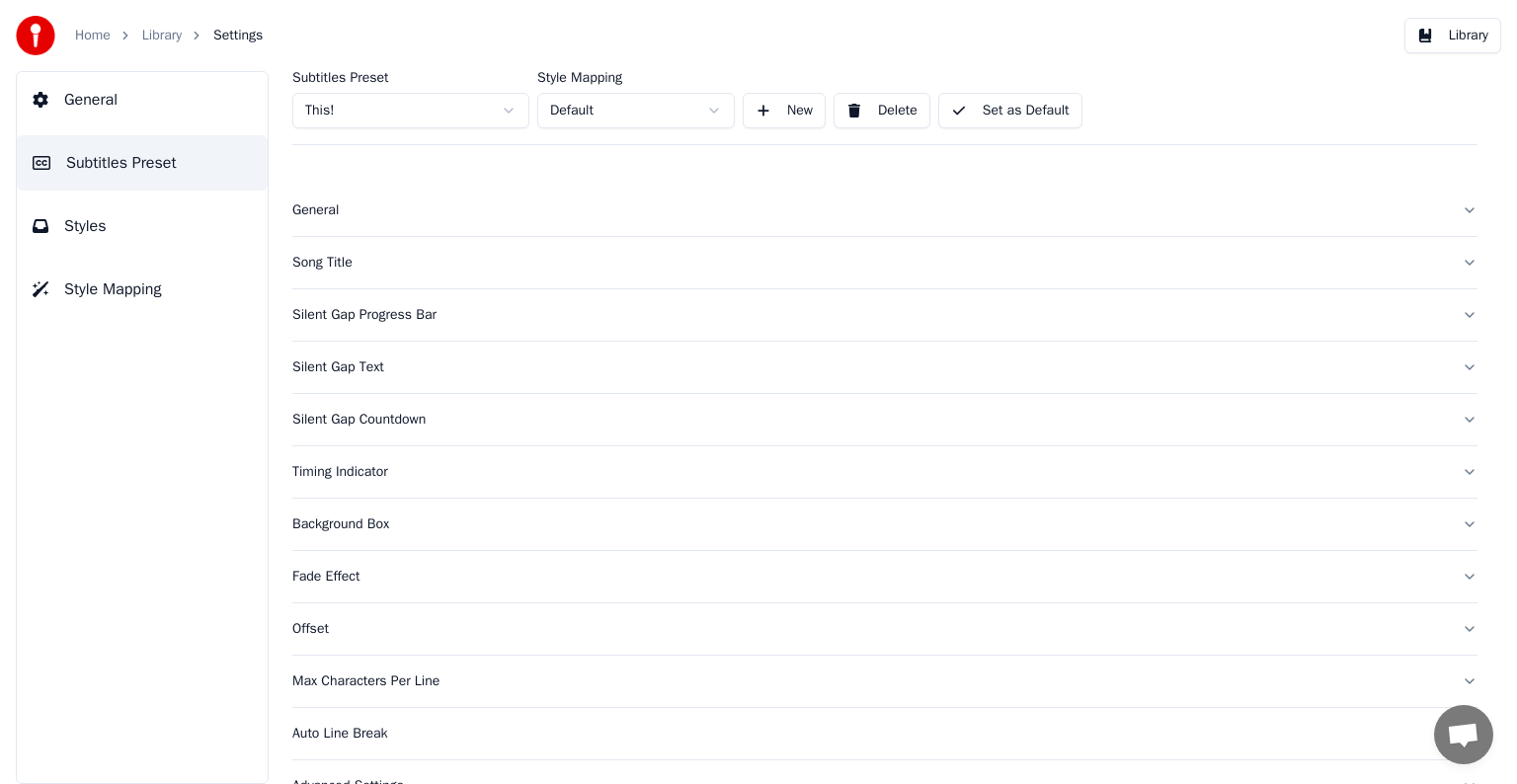 click on "Song Title" at bounding box center (869, 263) 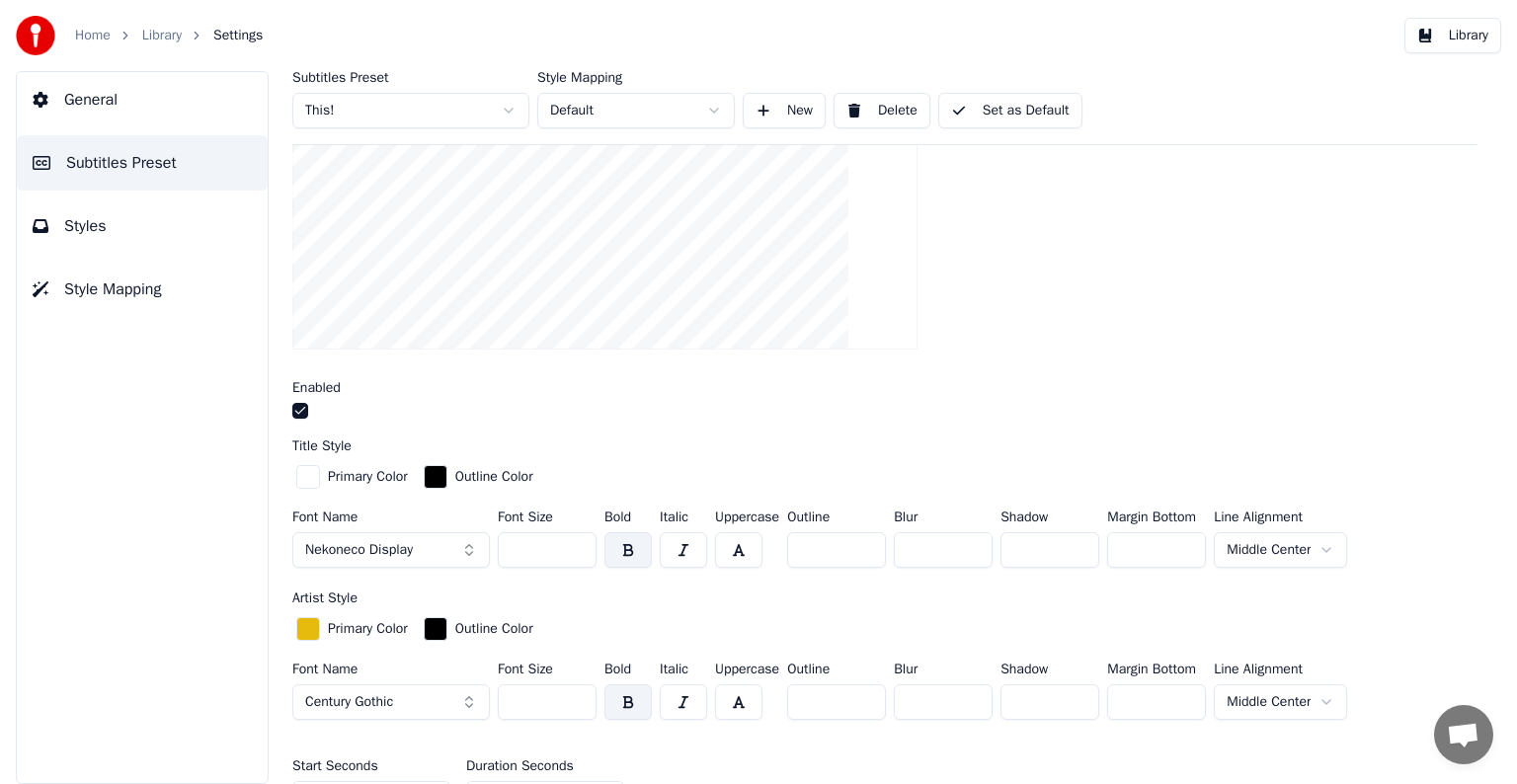 scroll, scrollTop: 592, scrollLeft: 0, axis: vertical 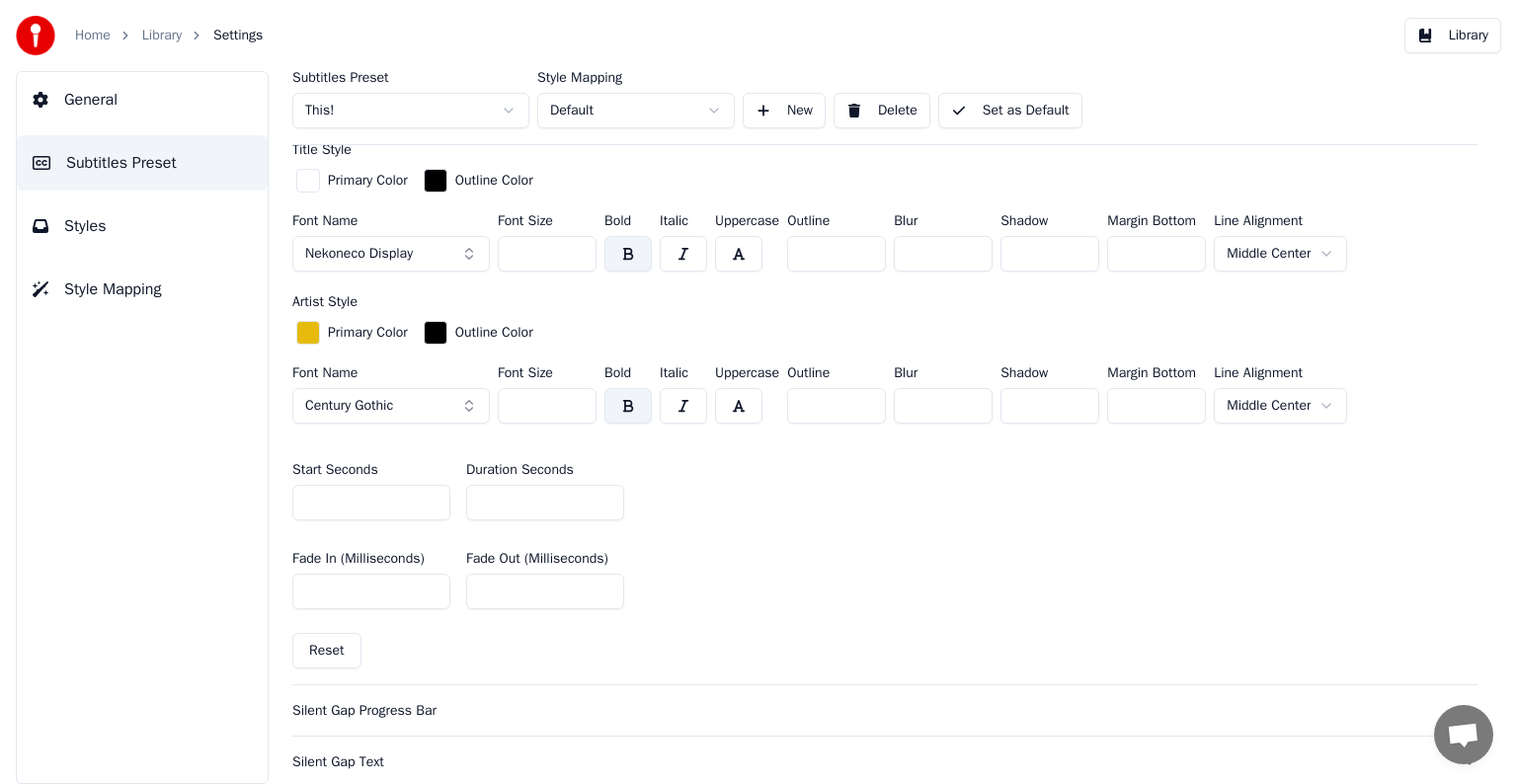 type on "*" 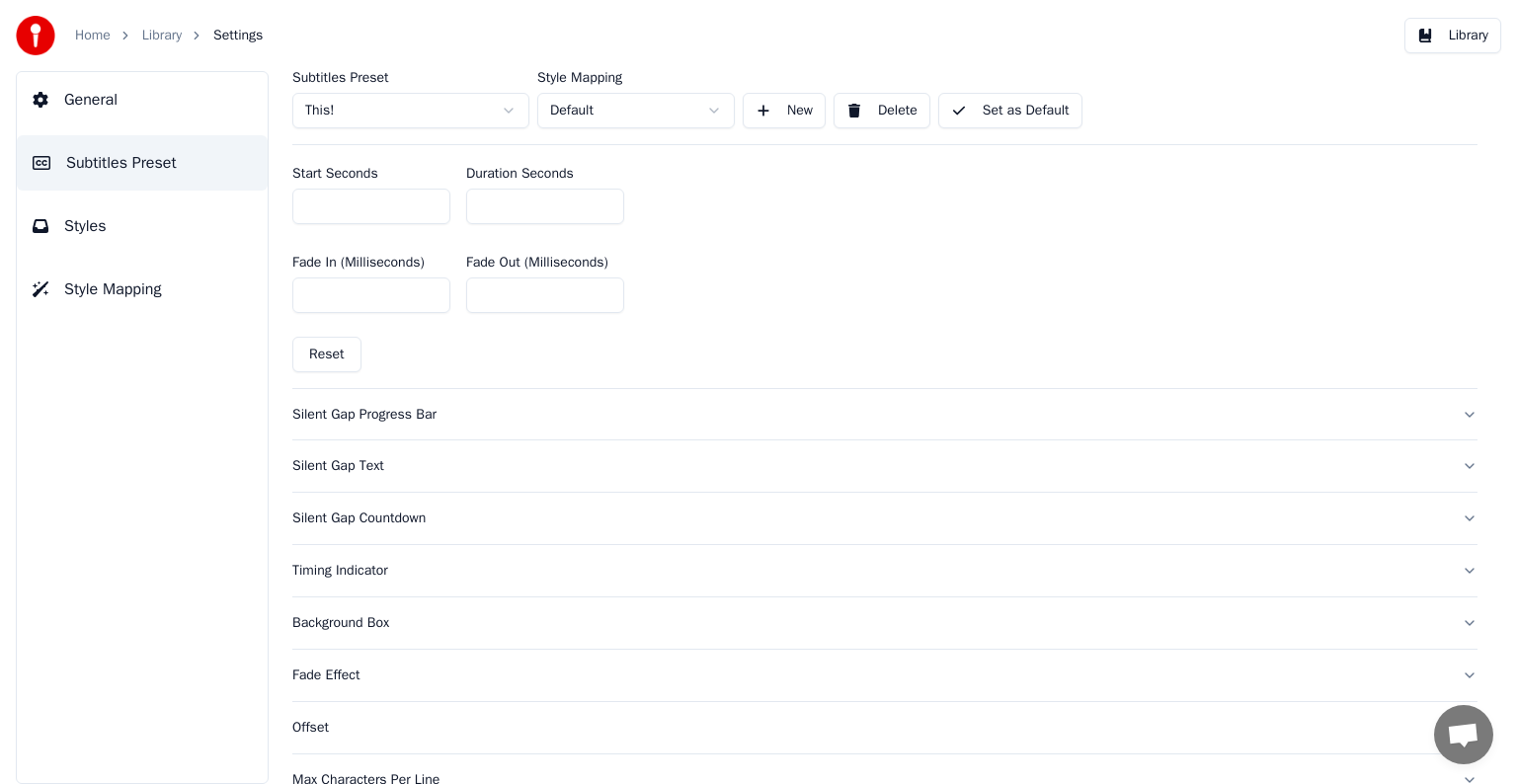 click on "Silent Gap Progress Bar" at bounding box center [869, 415] 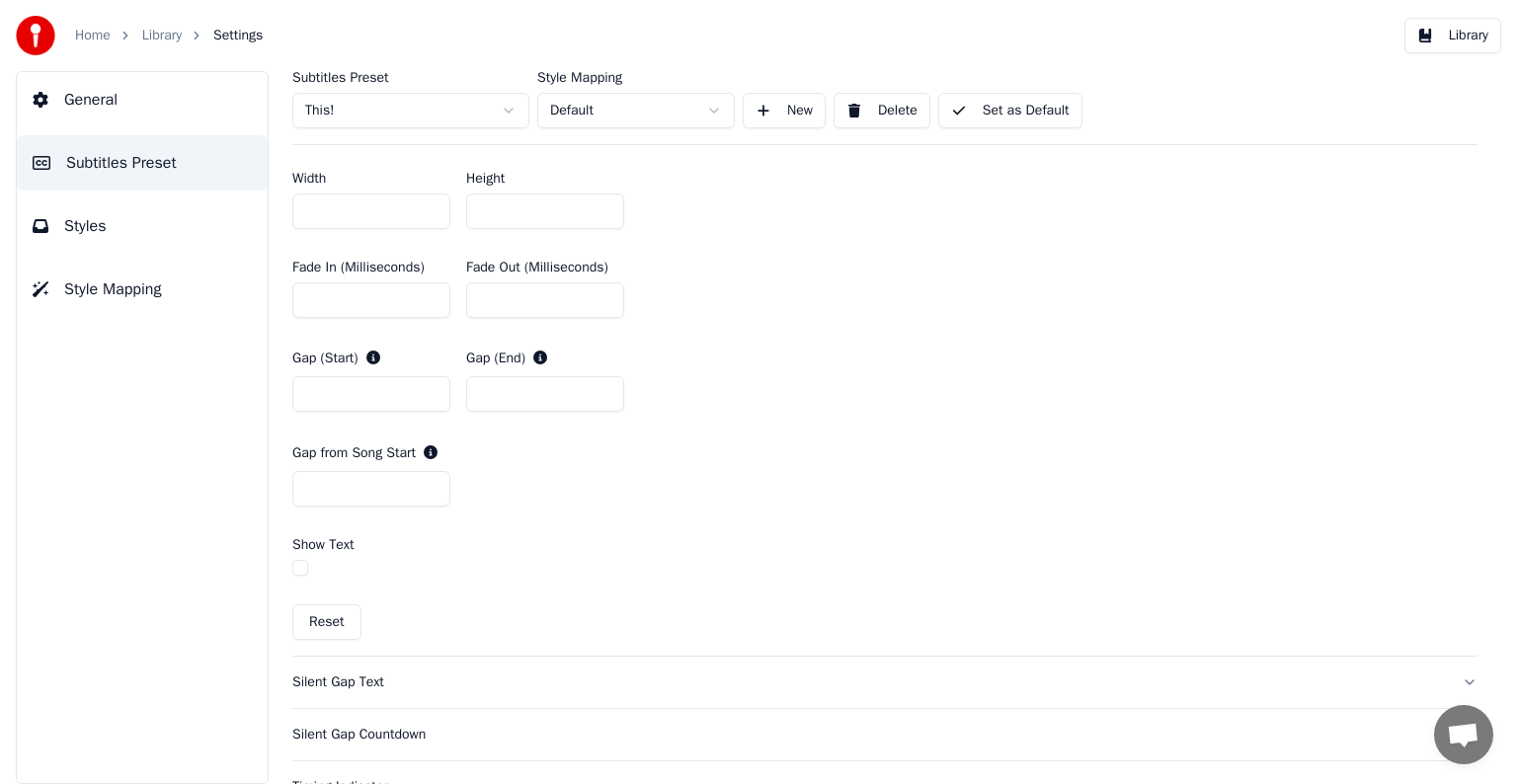 scroll, scrollTop: 790, scrollLeft: 0, axis: vertical 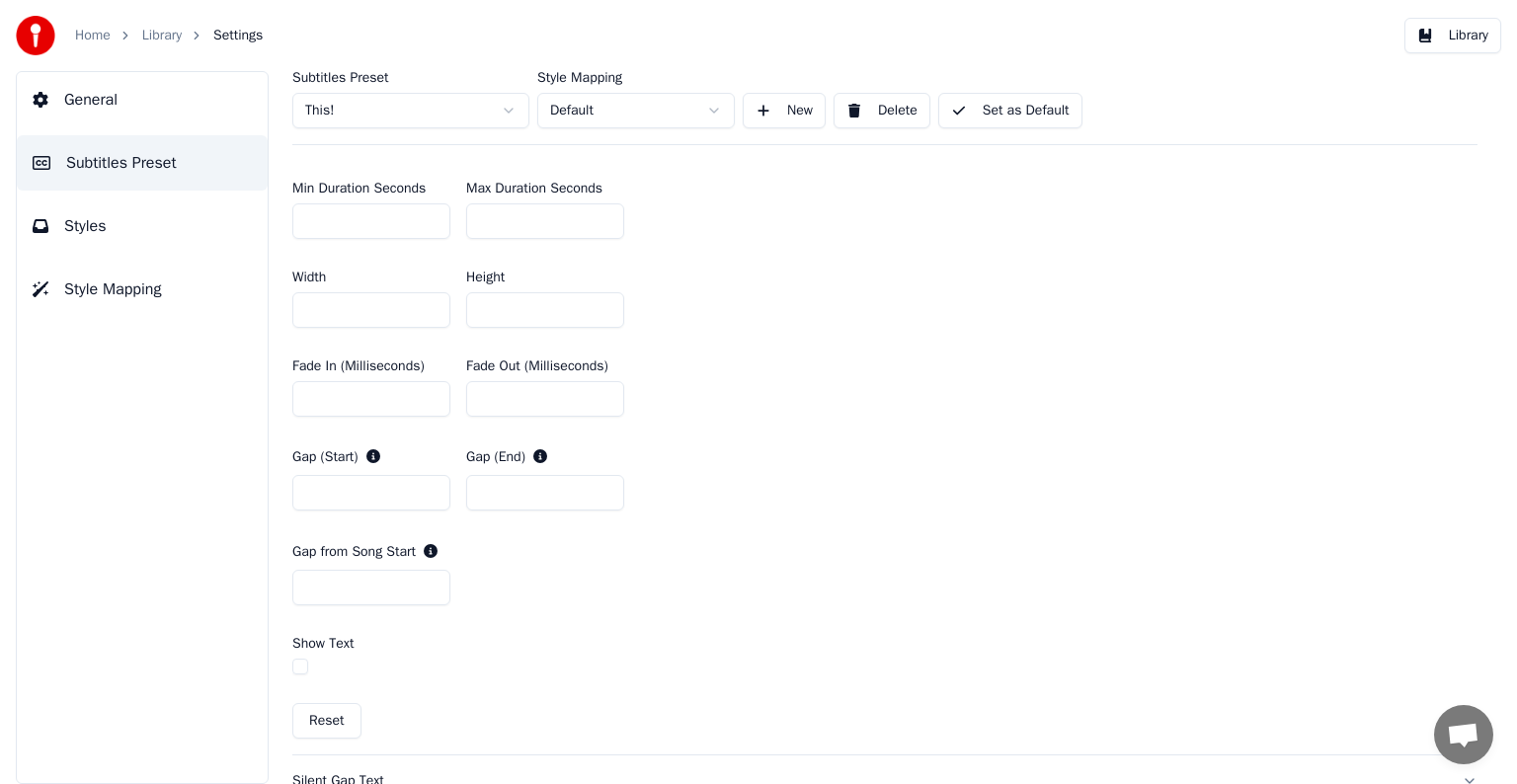 click on "*" at bounding box center [371, 221] 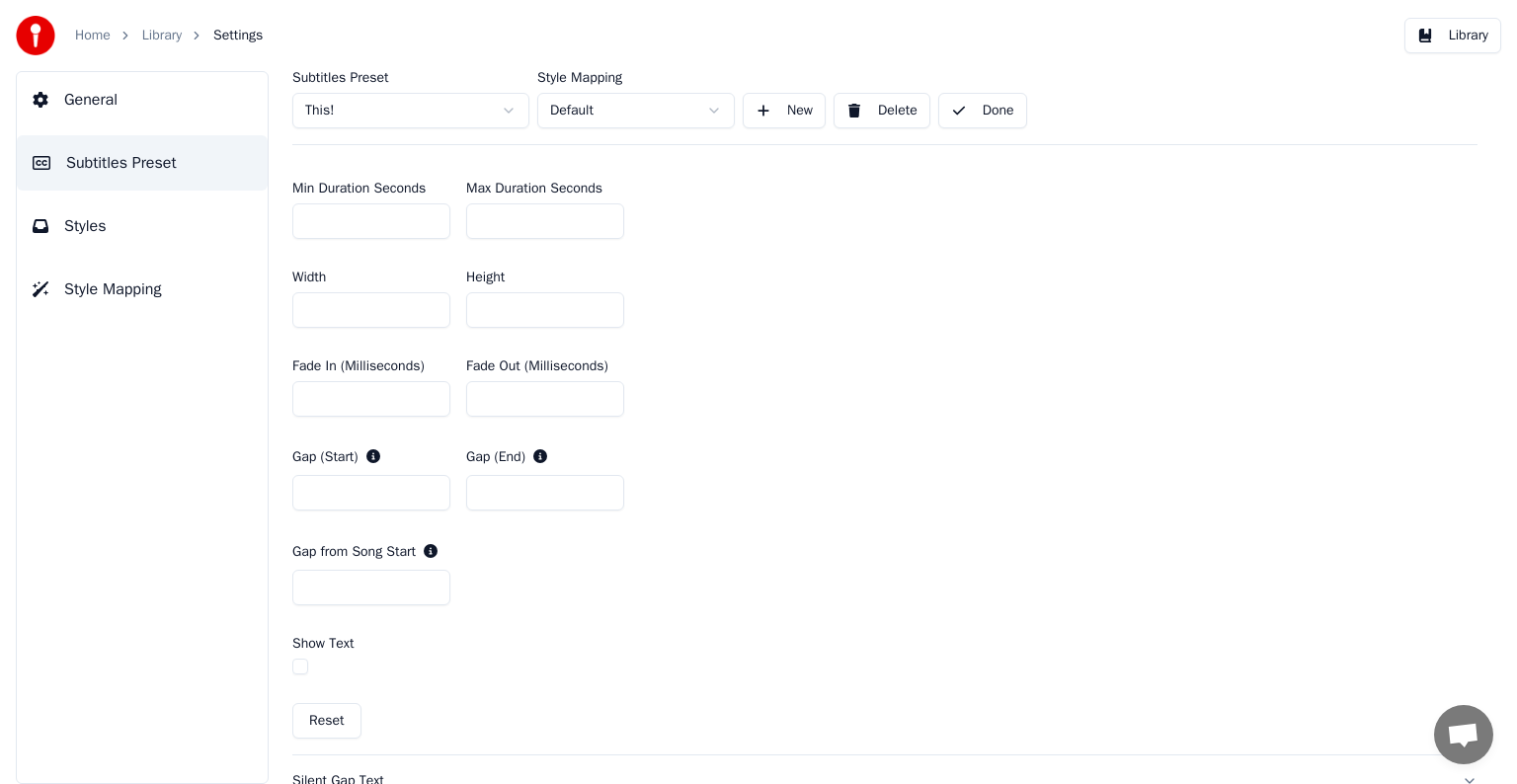 click on "Library" at bounding box center (162, 36) 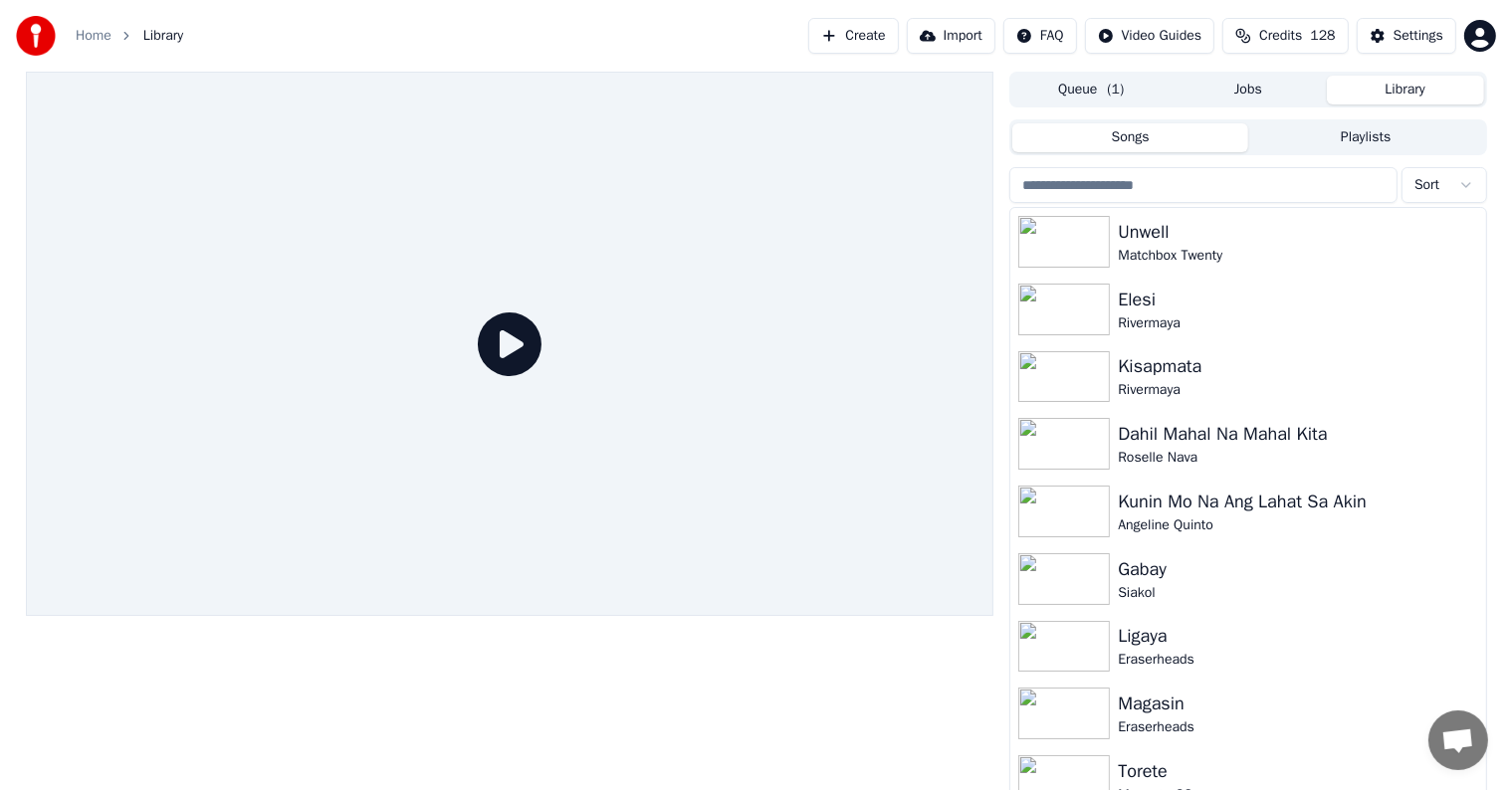 click at bounding box center (1203, 185) 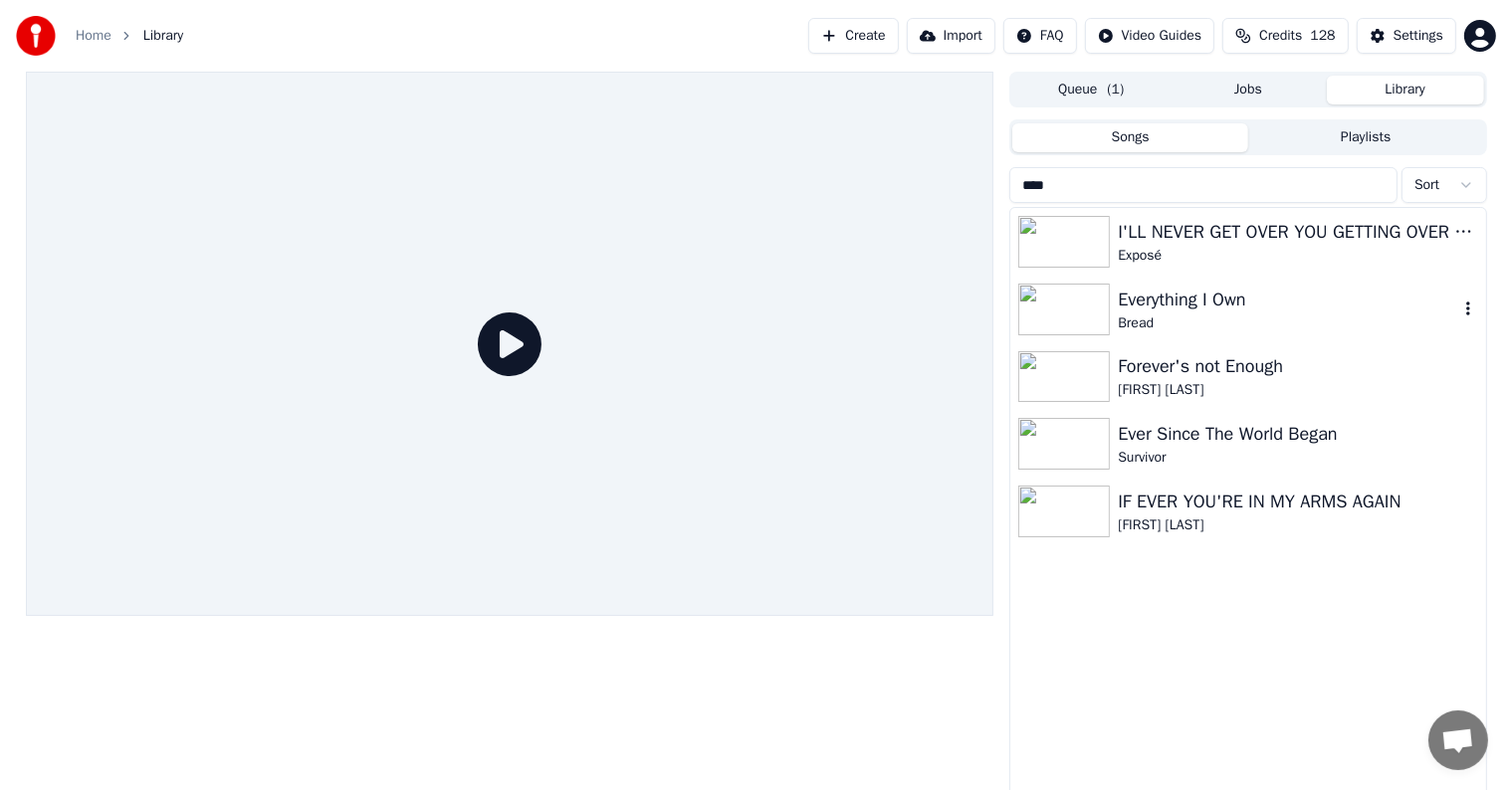 type on "****" 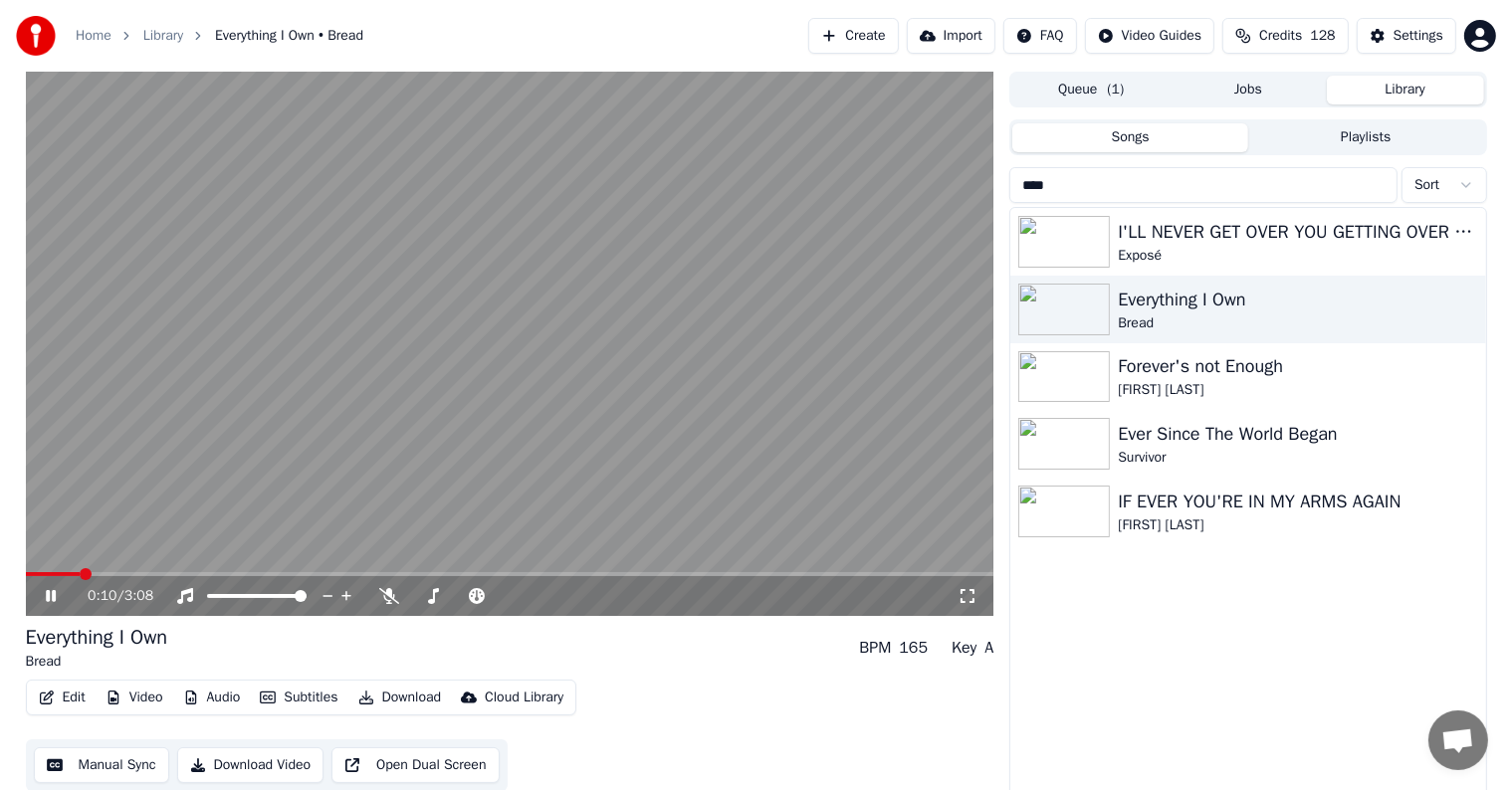 click on "0:10  /  3:08" at bounding box center [510, 596] 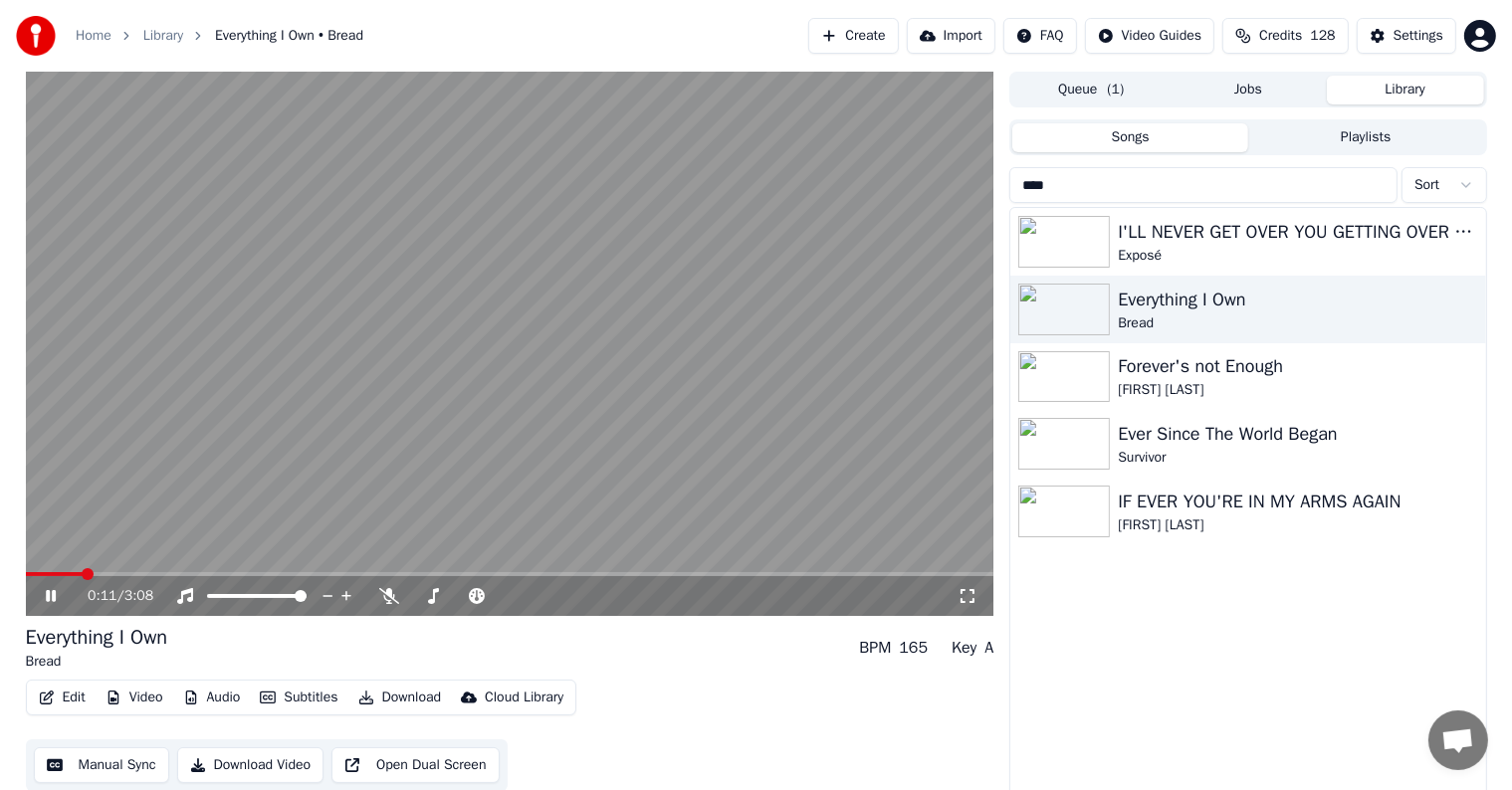 click at bounding box center (54, 574) 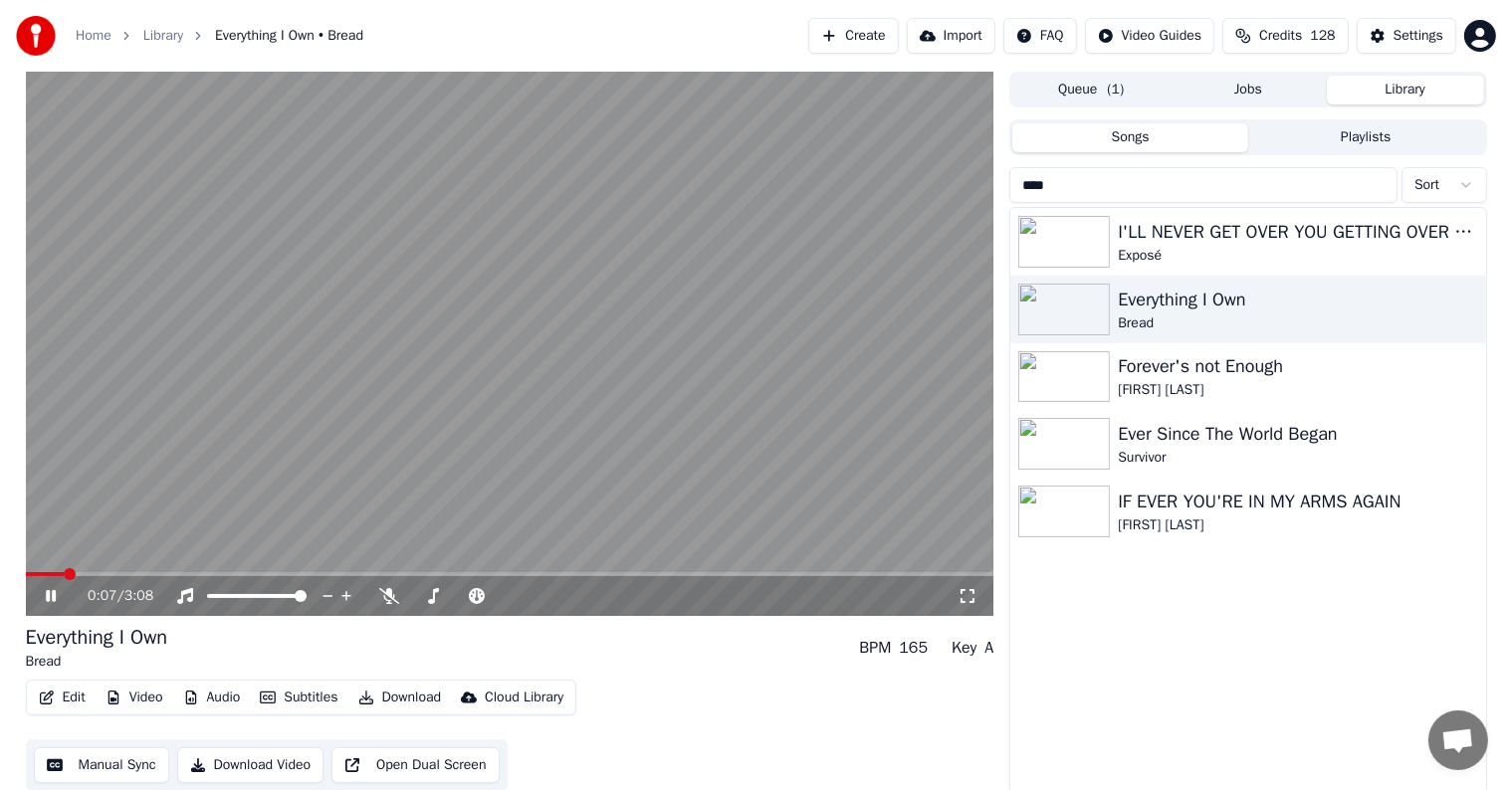 click 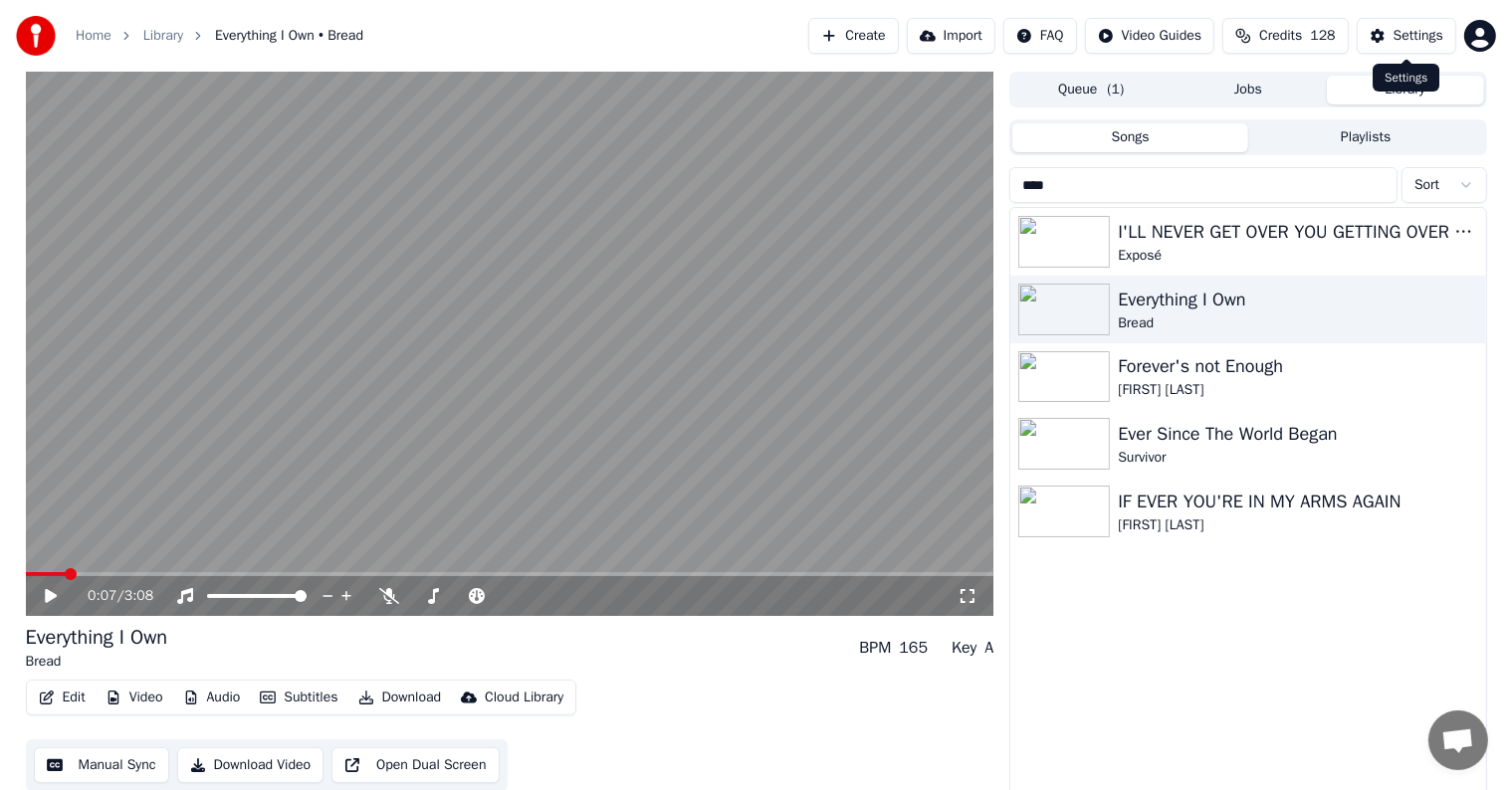 click on "Settings" at bounding box center [1418, 36] 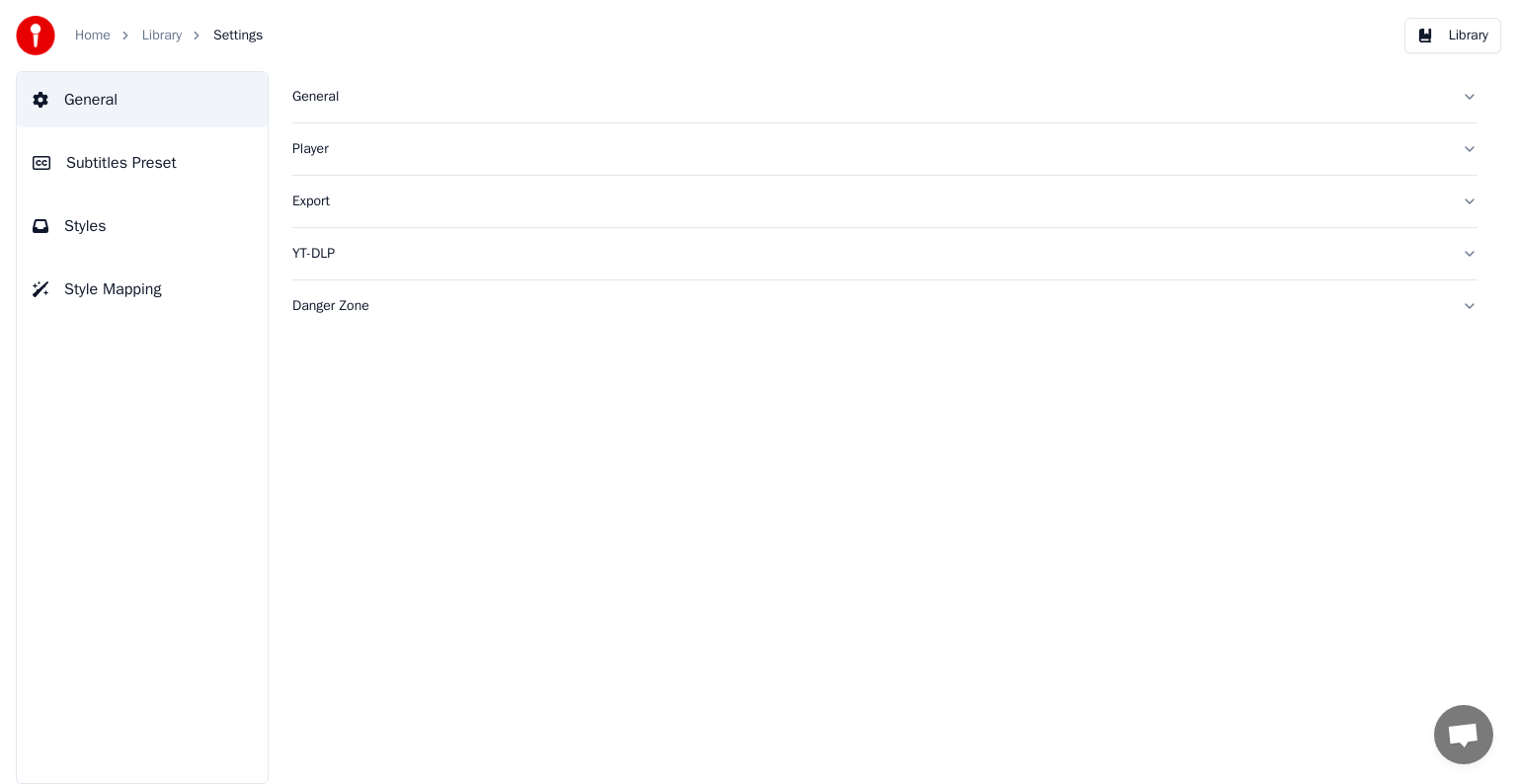 click on "Subtitles Preset" at bounding box center (121, 163) 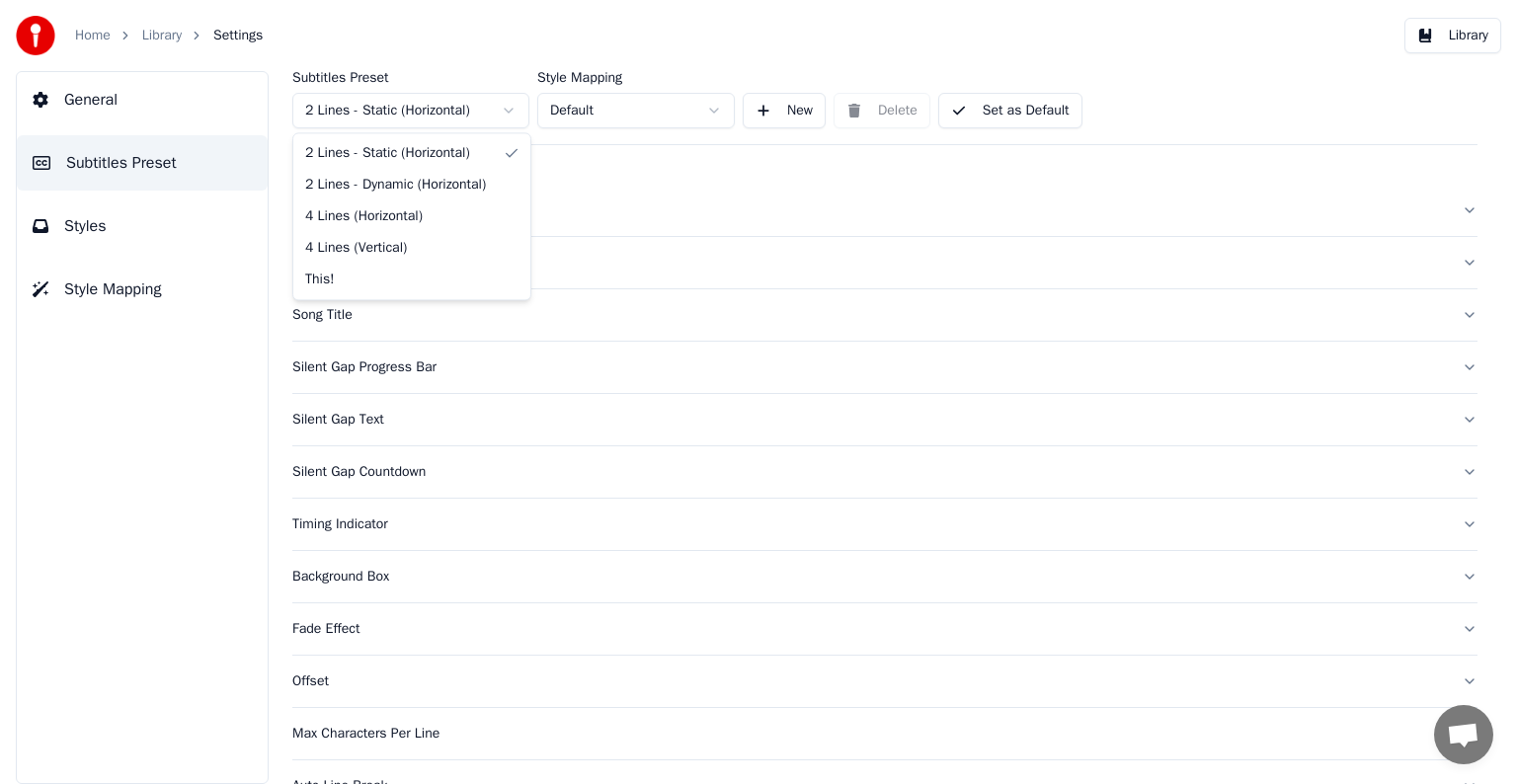 click on "Home Library Settings Library General Subtitles Preset Styles Style Mapping Subtitles Preset 2 Lines - Static (Horizontal) Style Mapping Default New Delete Set as Default General Layout Song Title Silent Gap Progress Bar Silent Gap Text Silent Gap Countdown Timing Indicator Background Box Fade Effect Offset Max Characters Per Line Auto Line Break Advanced Settings Chat [PERSON] from Youka Desktop More channels Continue on Email Offline. You were inactive for some time. Send a message to reconnect to the chat. Youka Desktop Hello! How can I help you? Sunday, [DATE] Hi! I'ts me again. The lyrics are not appearing. Even editing to add lyrics again, it's not appearing. I already spent 22 credits for this please check [DATE] Monday, [DATE] [PERSON] Hey, credits should refunded automatically in case of failure, please let me check [DATE] yeah but credits are used again in adding the lyrics in the song that supposed to be good in the first place [DATE] Read [PERSON] I added 22 more credits to your account. [DATE]" at bounding box center [758, 392] 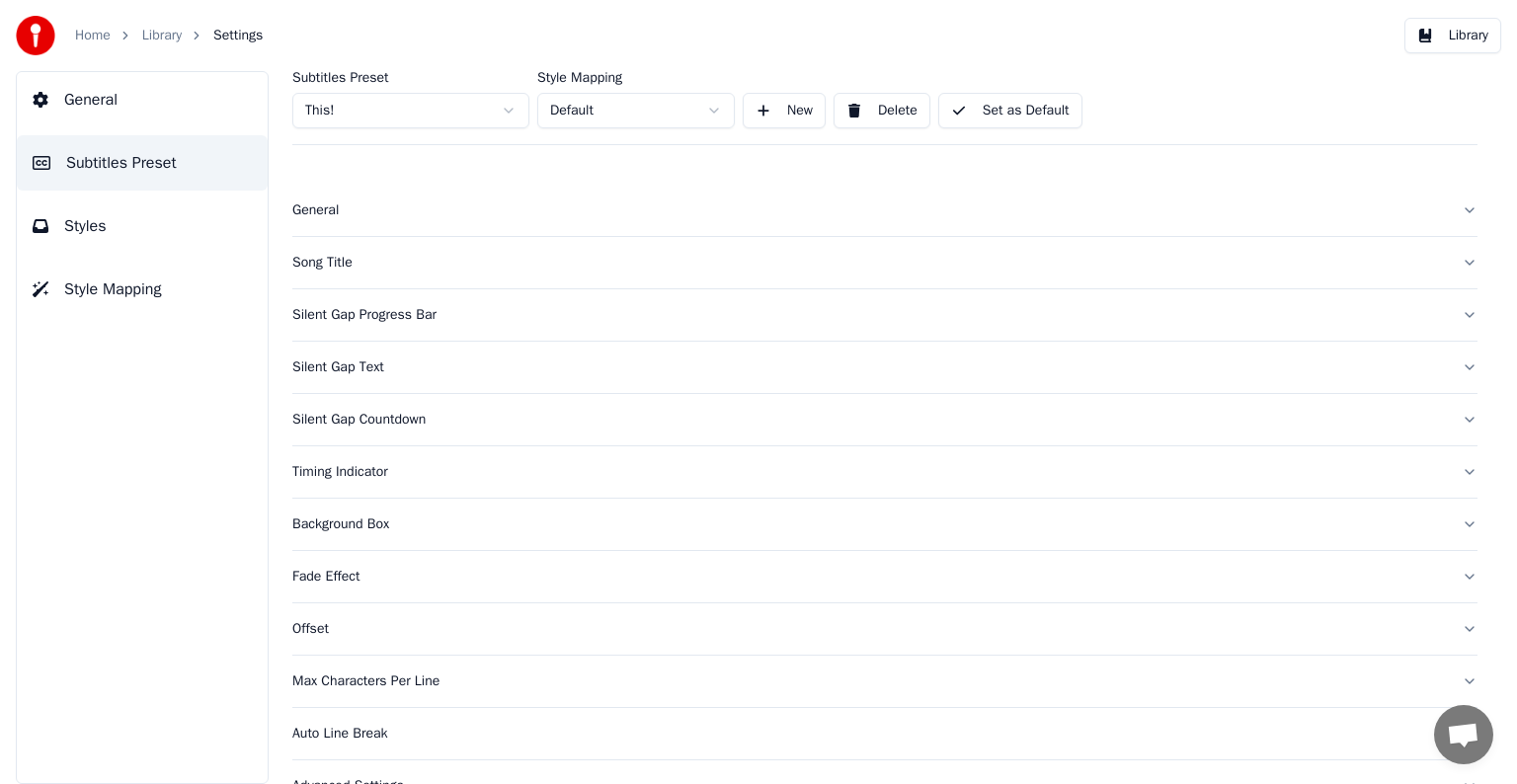 drag, startPoint x: 325, startPoint y: 259, endPoint x: 336, endPoint y: 261, distance: 11.18034 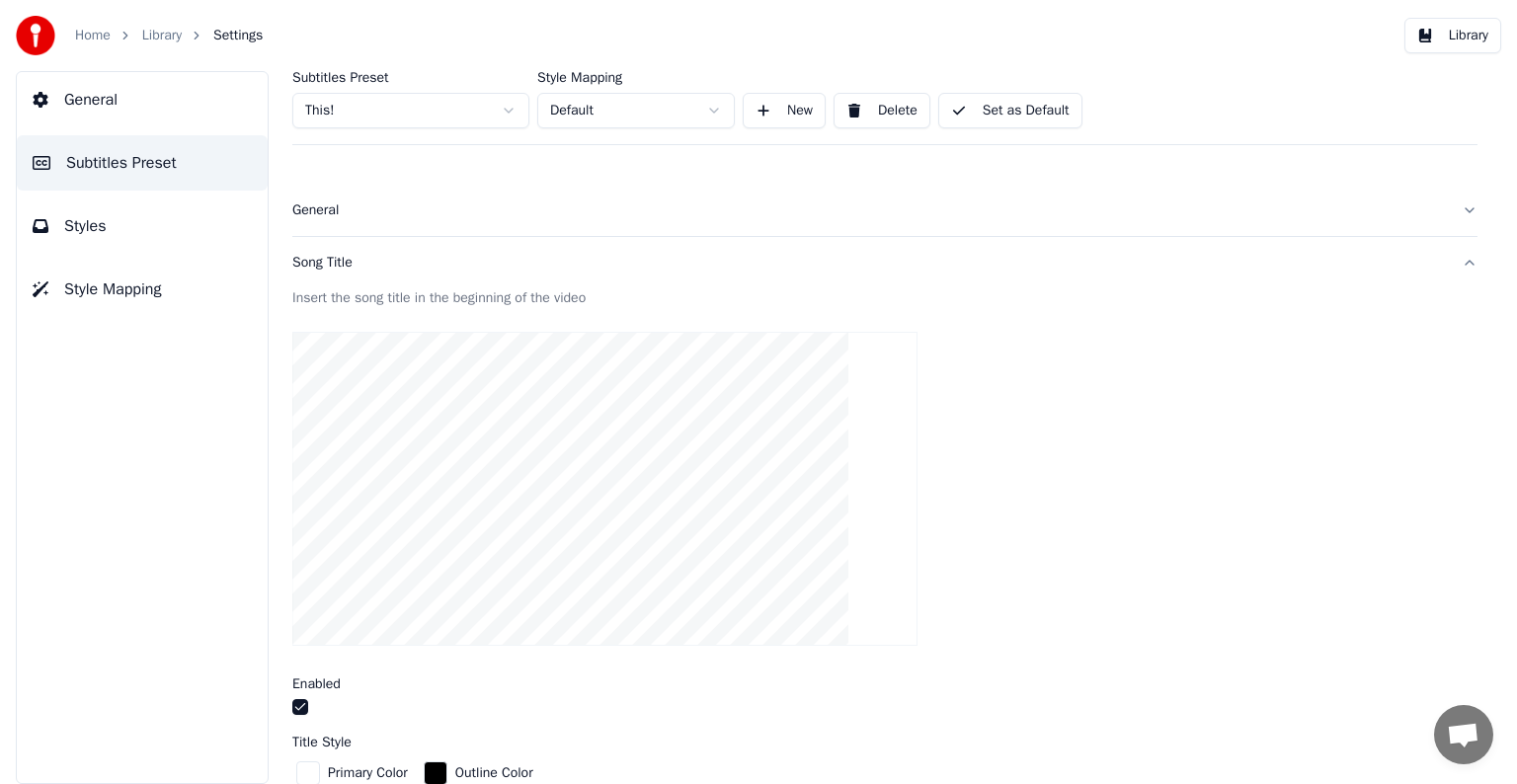 click on "Song Title" at bounding box center (869, 263) 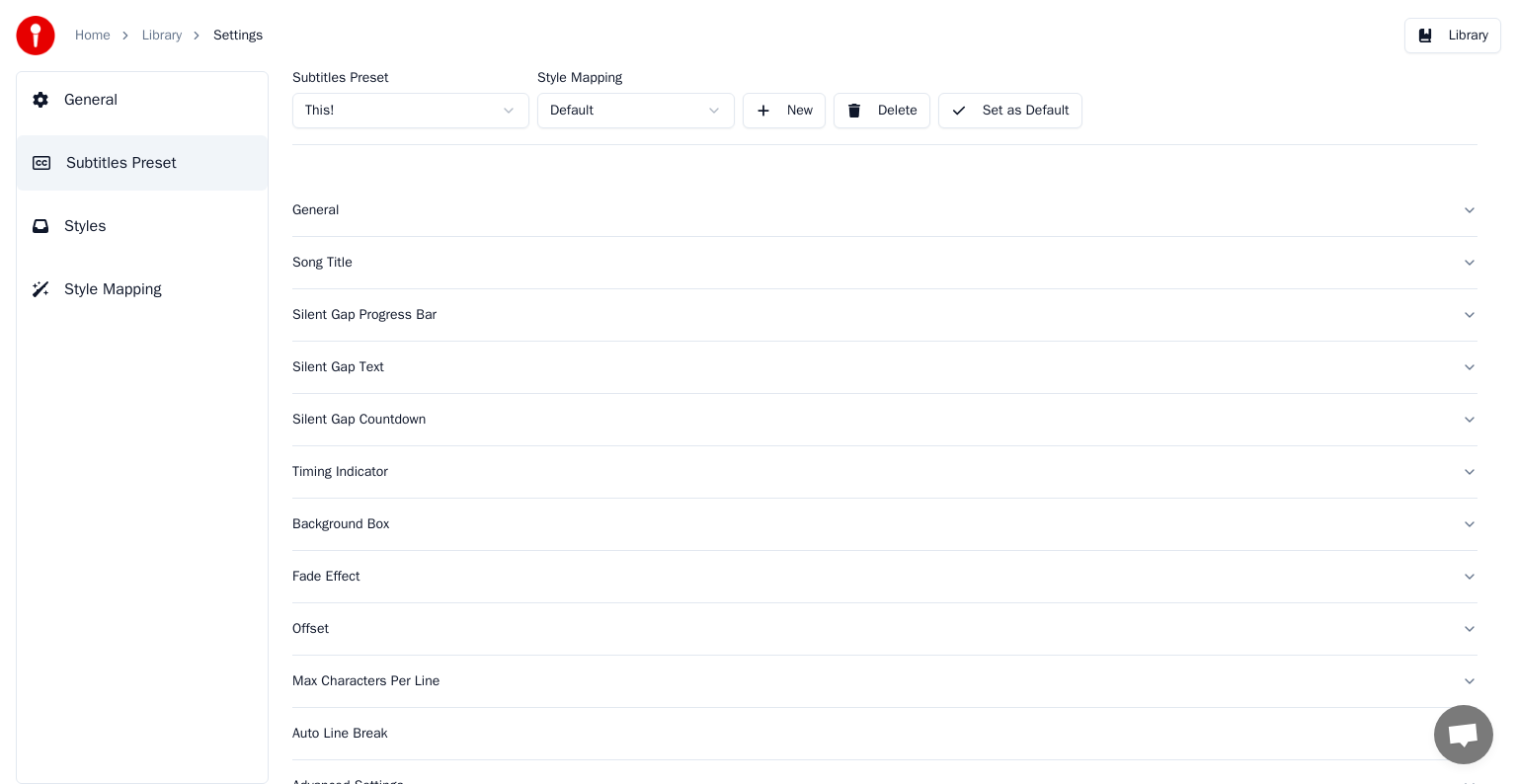click on "Song Title" at bounding box center [869, 263] 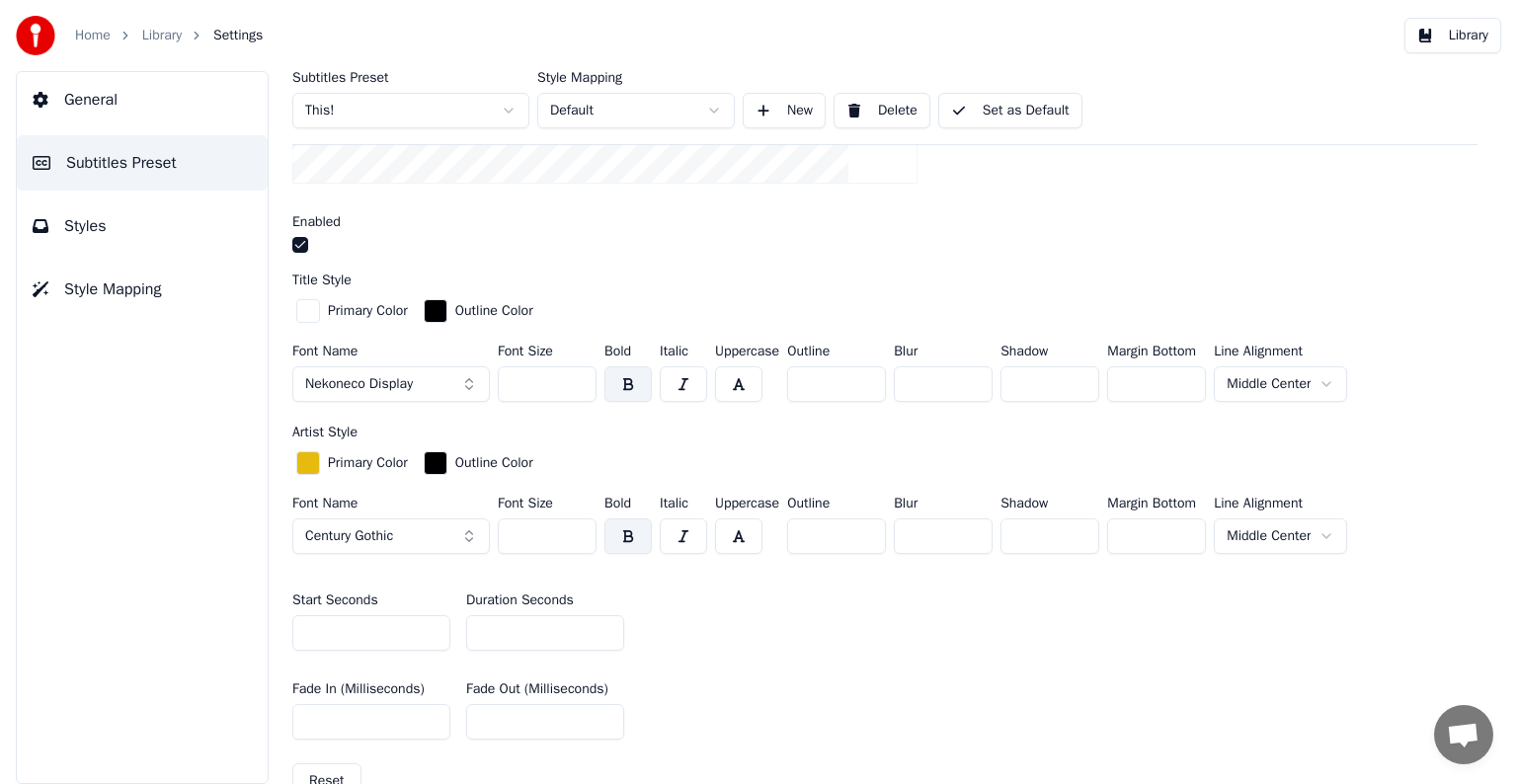 scroll, scrollTop: 494, scrollLeft: 0, axis: vertical 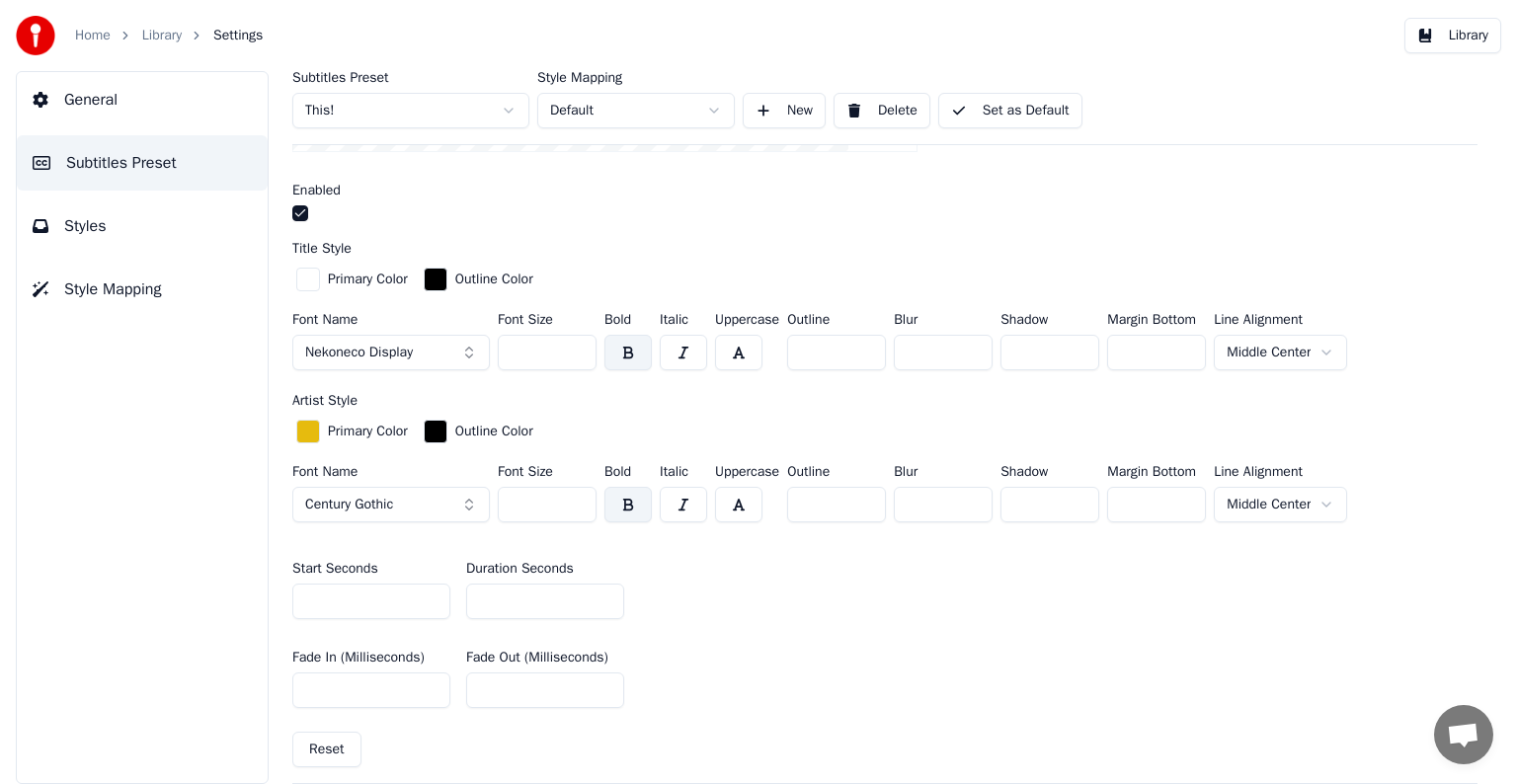 type on "*" 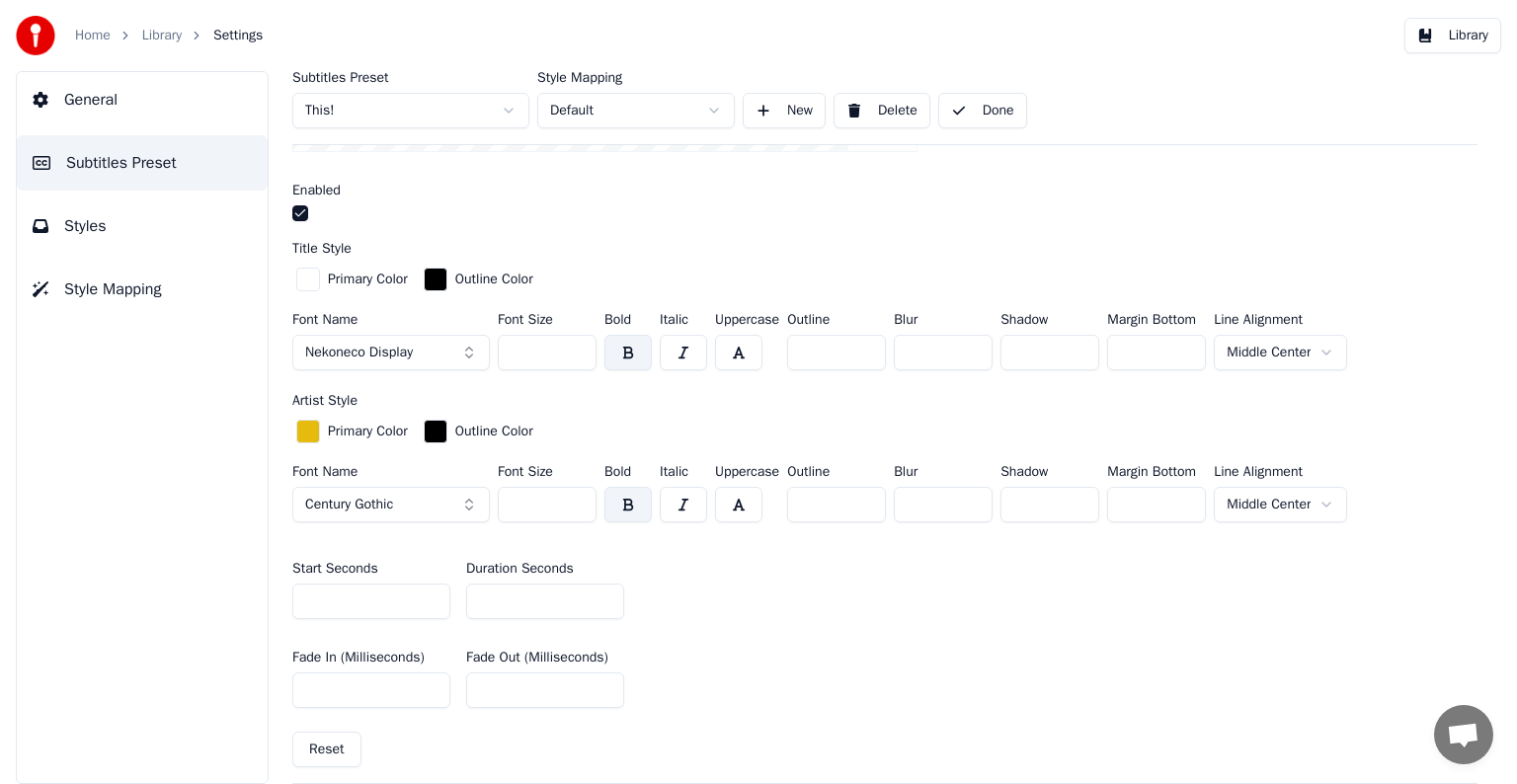 click on "Library" at bounding box center (162, 36) 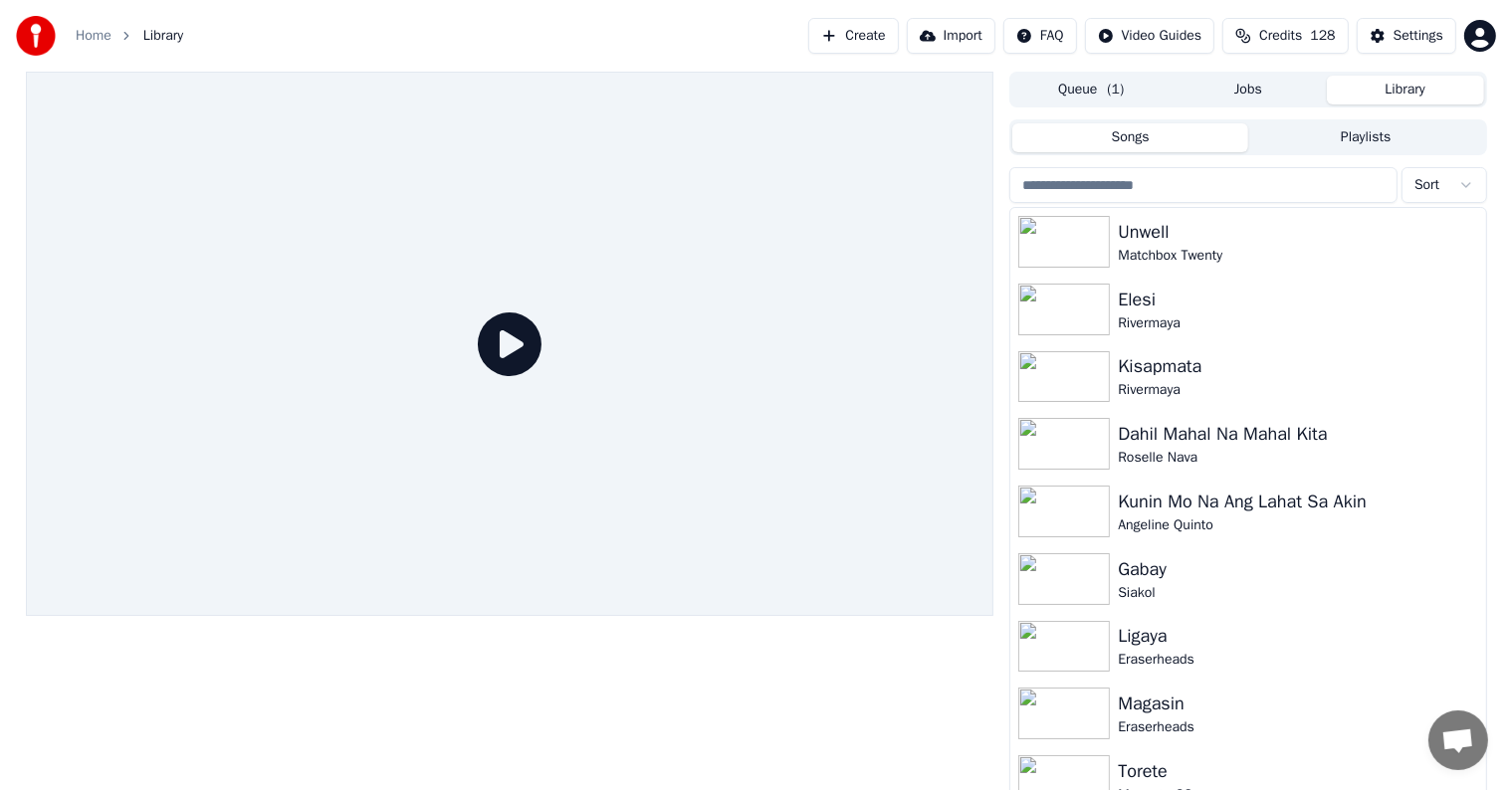 click at bounding box center (1203, 185) 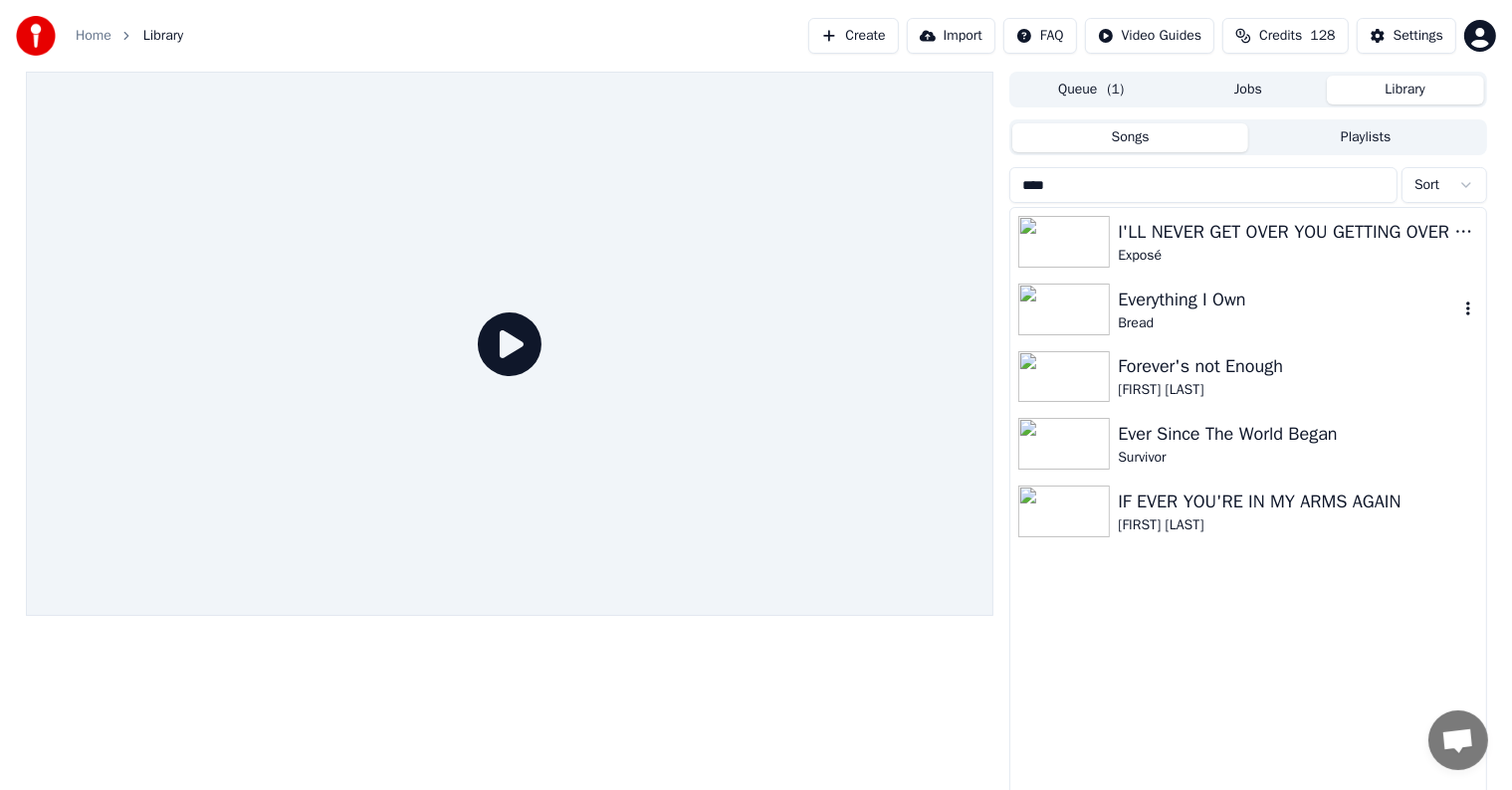 type on "****" 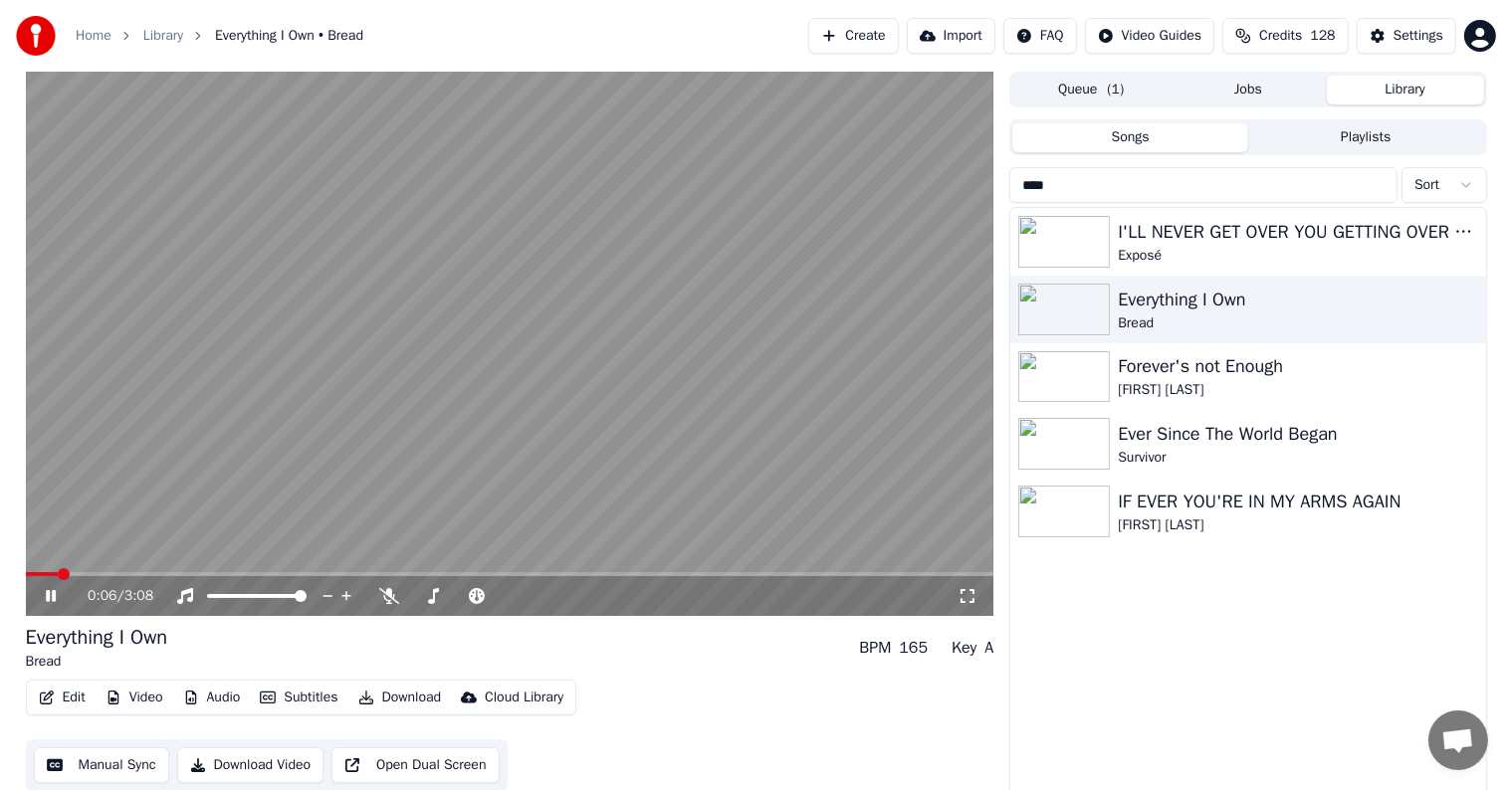 click 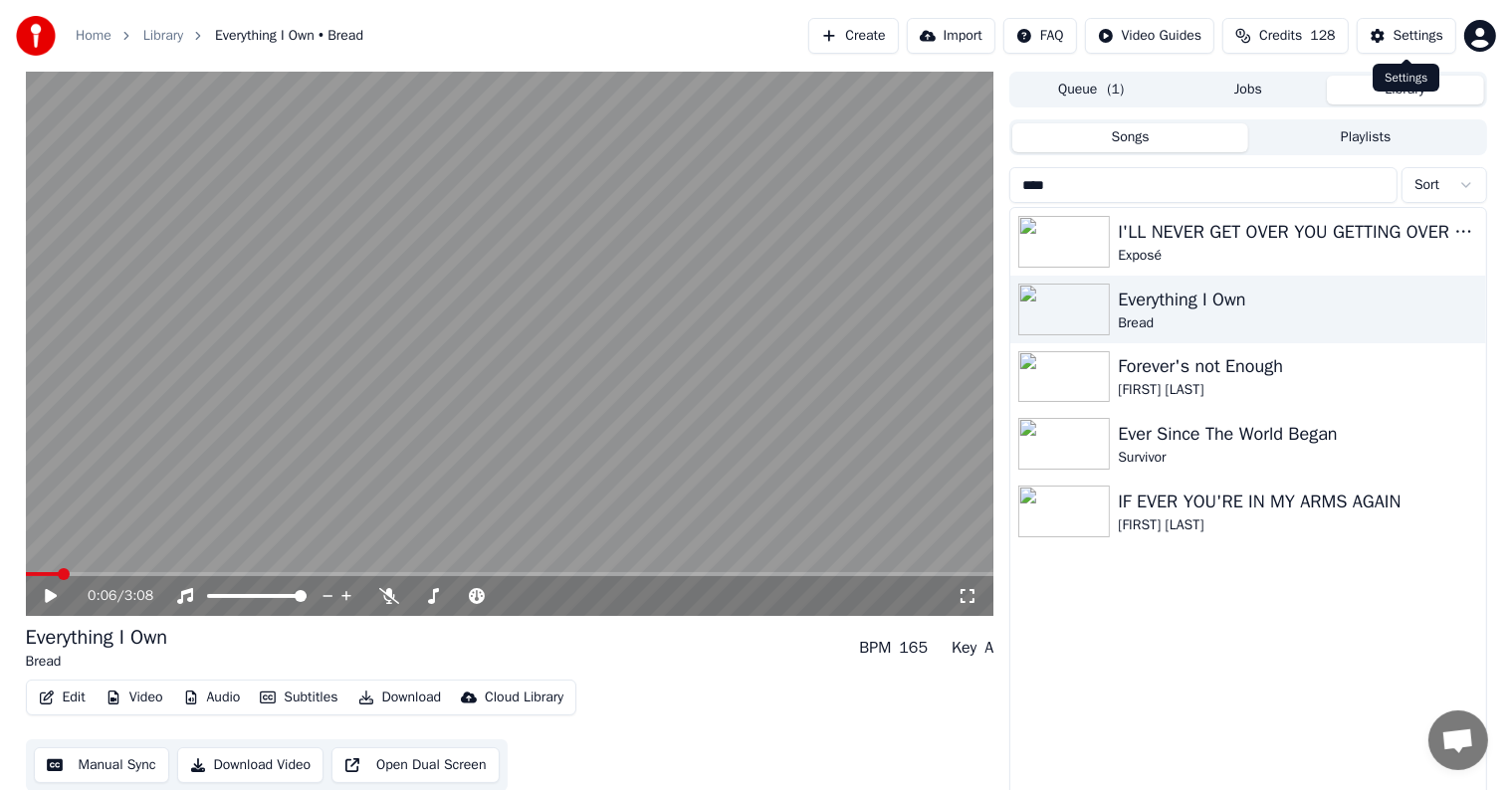 click on "Settings" at bounding box center (1418, 36) 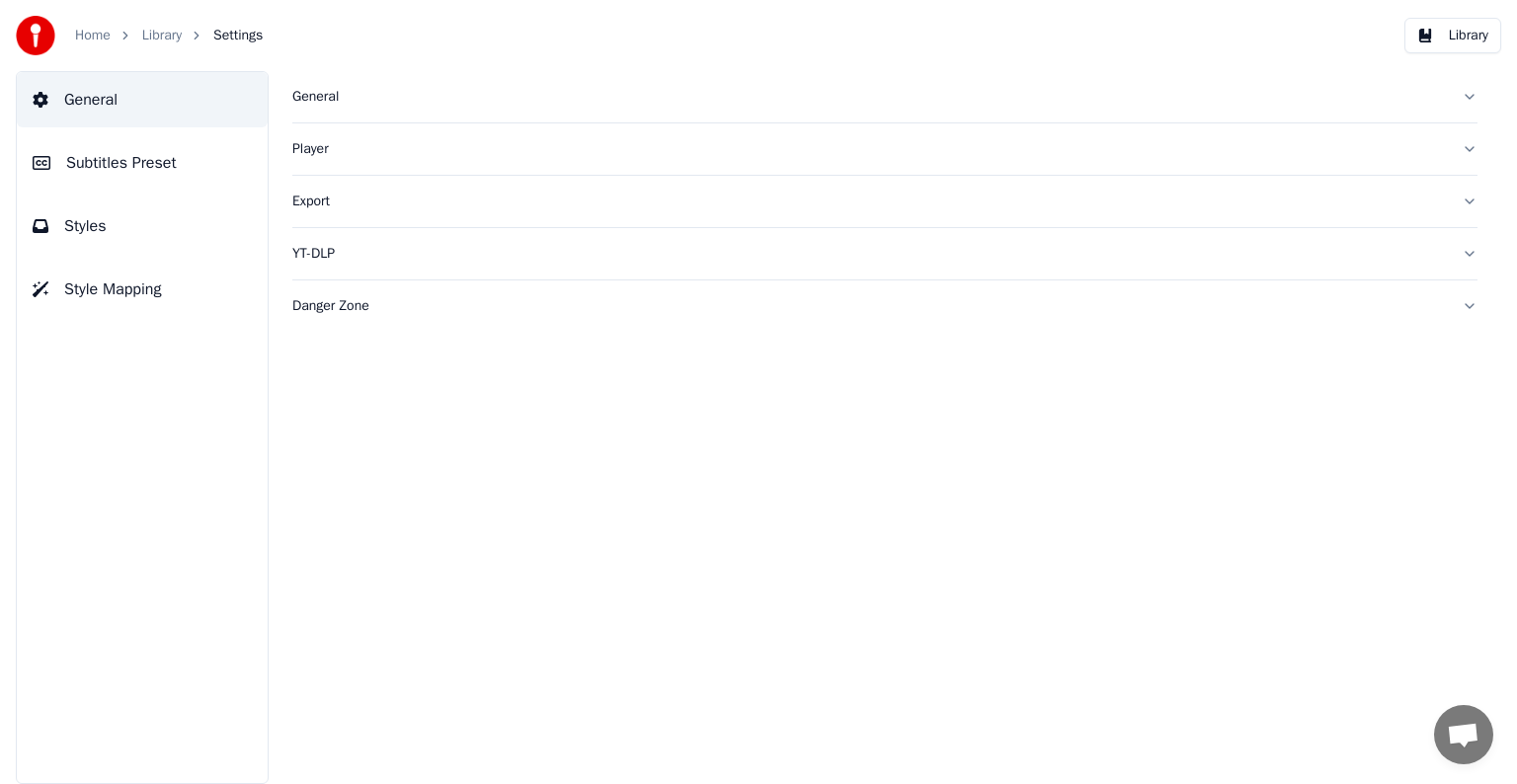 click on "Subtitles Preset" at bounding box center (142, 163) 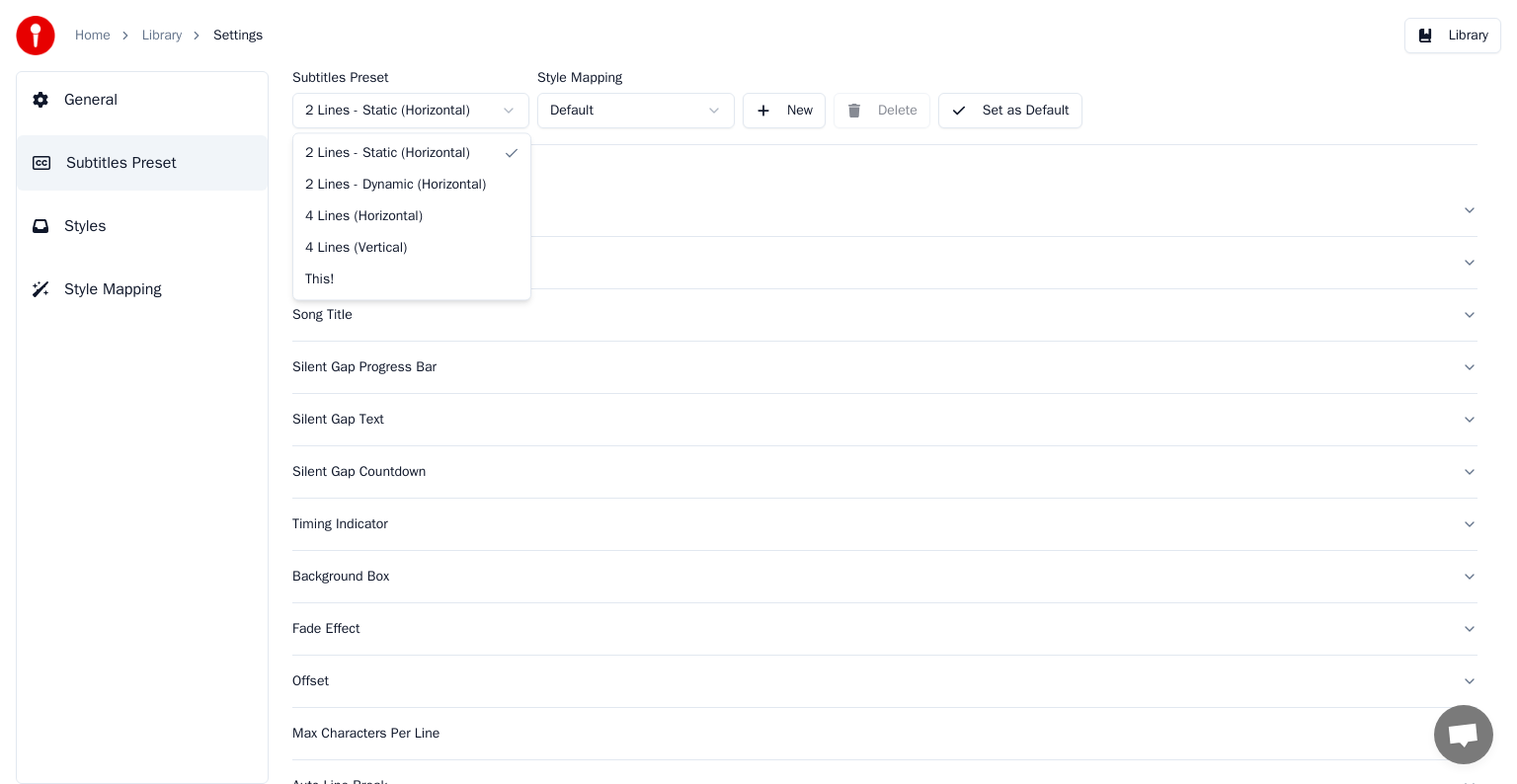 click on "Home Library Settings Library General Subtitles Preset Styles Style Mapping Subtitles Preset 2 Lines - Static (Horizontal) Style Mapping Default New Delete Set as Default General Layout Song Title Silent Gap Progress Bar Silent Gap Text Silent Gap Countdown Timing Indicator Background Box Fade Effect Offset Max Characters Per Line Auto Line Break Advanced Settings Chat [PERSON] from Youka Desktop More channels Continue on Email Offline. You were inactive for some time. Send a message to reconnect to the chat. Youka Desktop Hello! How can I help you? Sunday, [DATE] Hi! I'ts me again. The lyrics are not appearing. Even editing to add lyrics again, it's not appearing. I already spent 22 credits for this please check [DATE] Monday, [DATE] [PERSON] Hey, credits should refunded automatically in case of failure, please let me check [DATE] yeah but credits are used again in adding the lyrics in the song that supposed to be good in the first place [DATE] Read [PERSON] I added 22 more credits to your account. [DATE]" at bounding box center (758, 392) 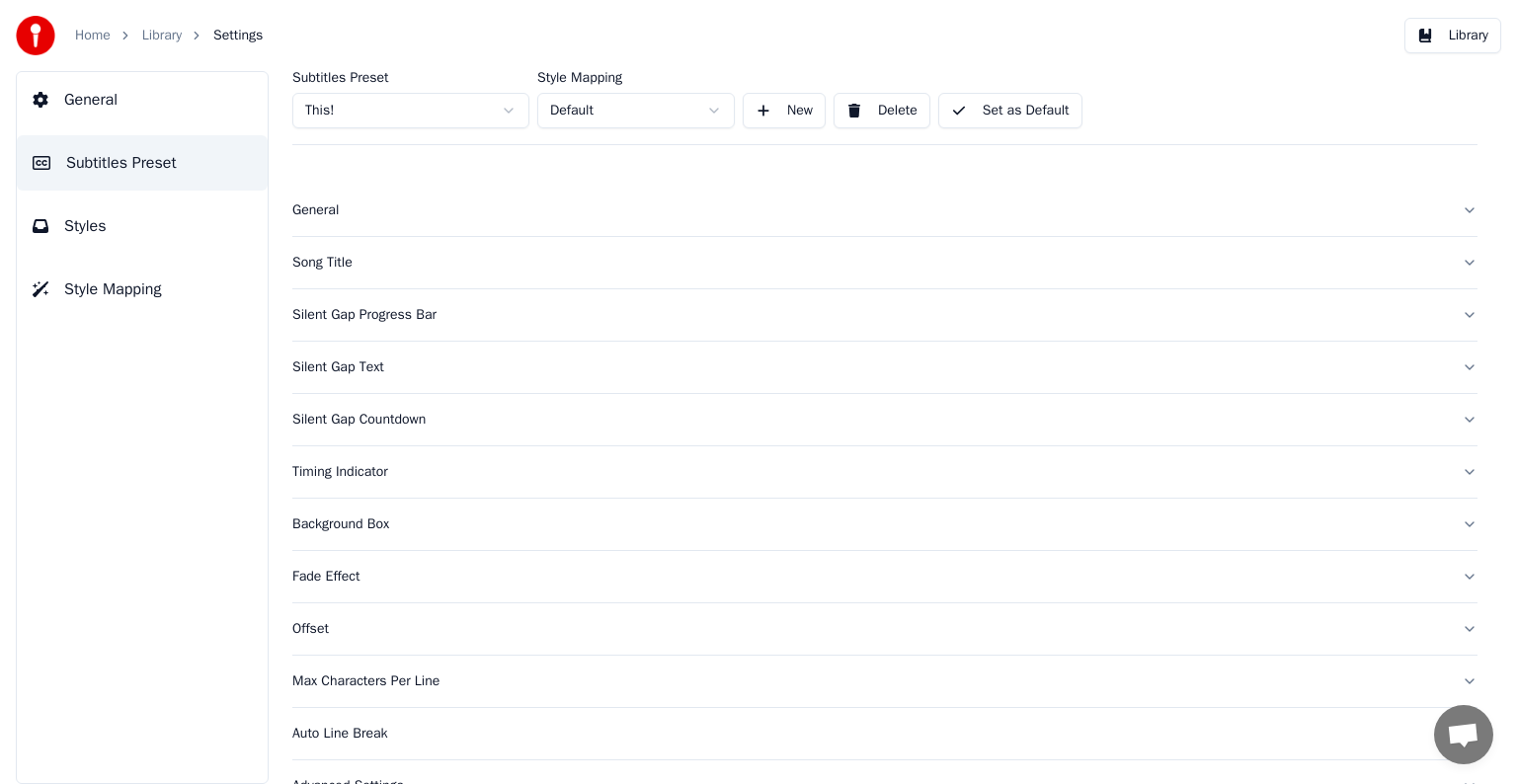click on "Song Title" at bounding box center [869, 263] 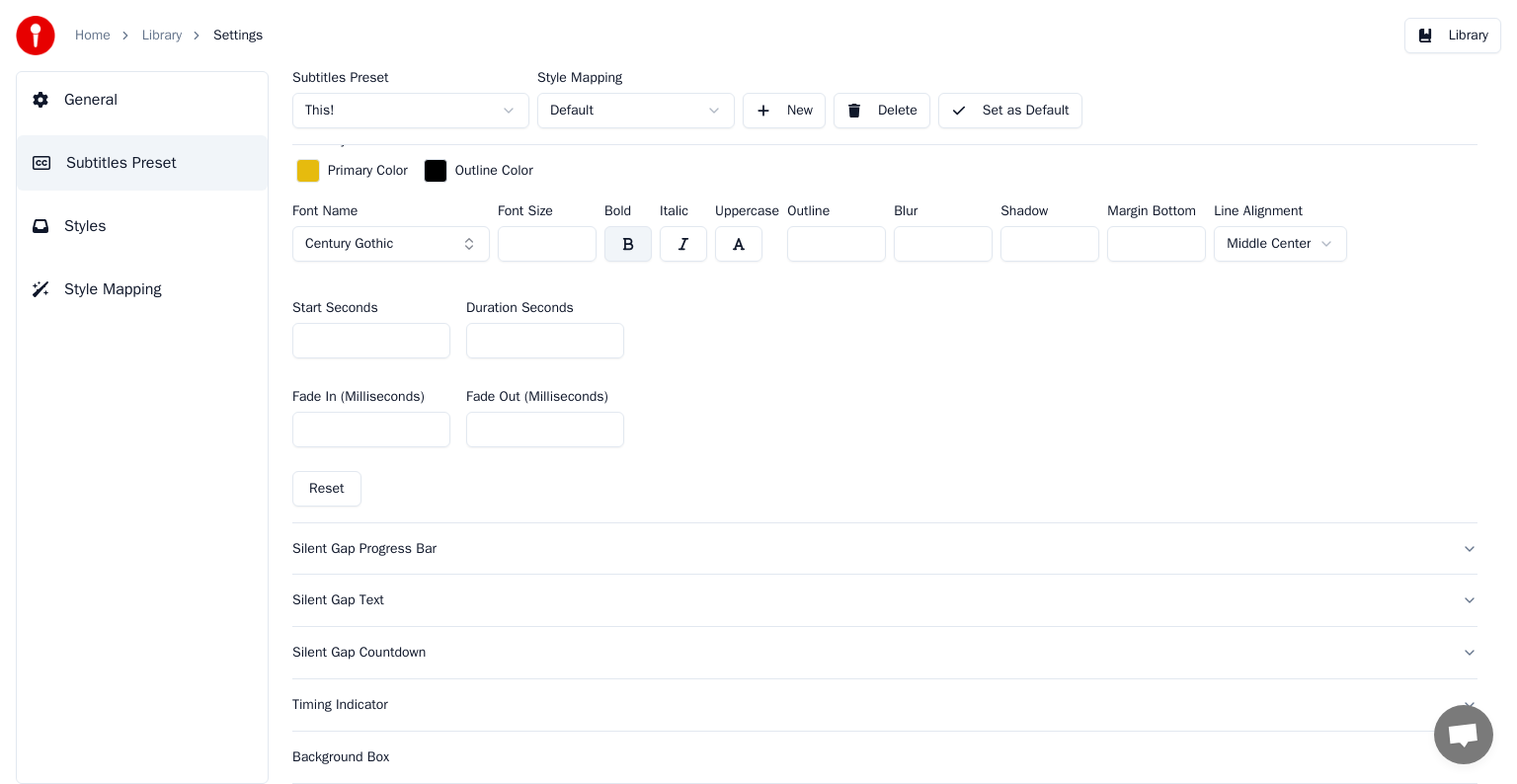 scroll, scrollTop: 790, scrollLeft: 0, axis: vertical 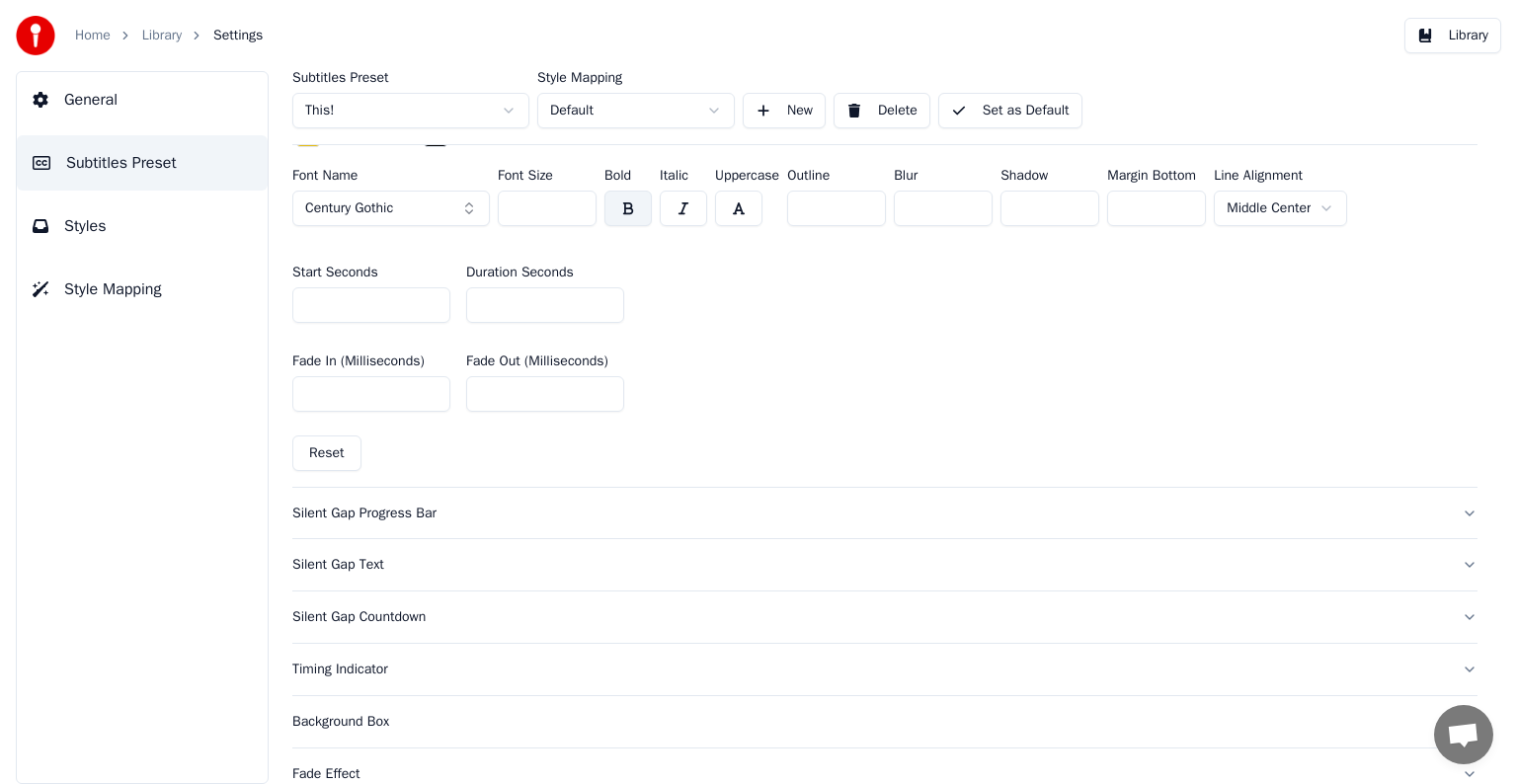 click on "Silent Gap Text" at bounding box center (869, 565) 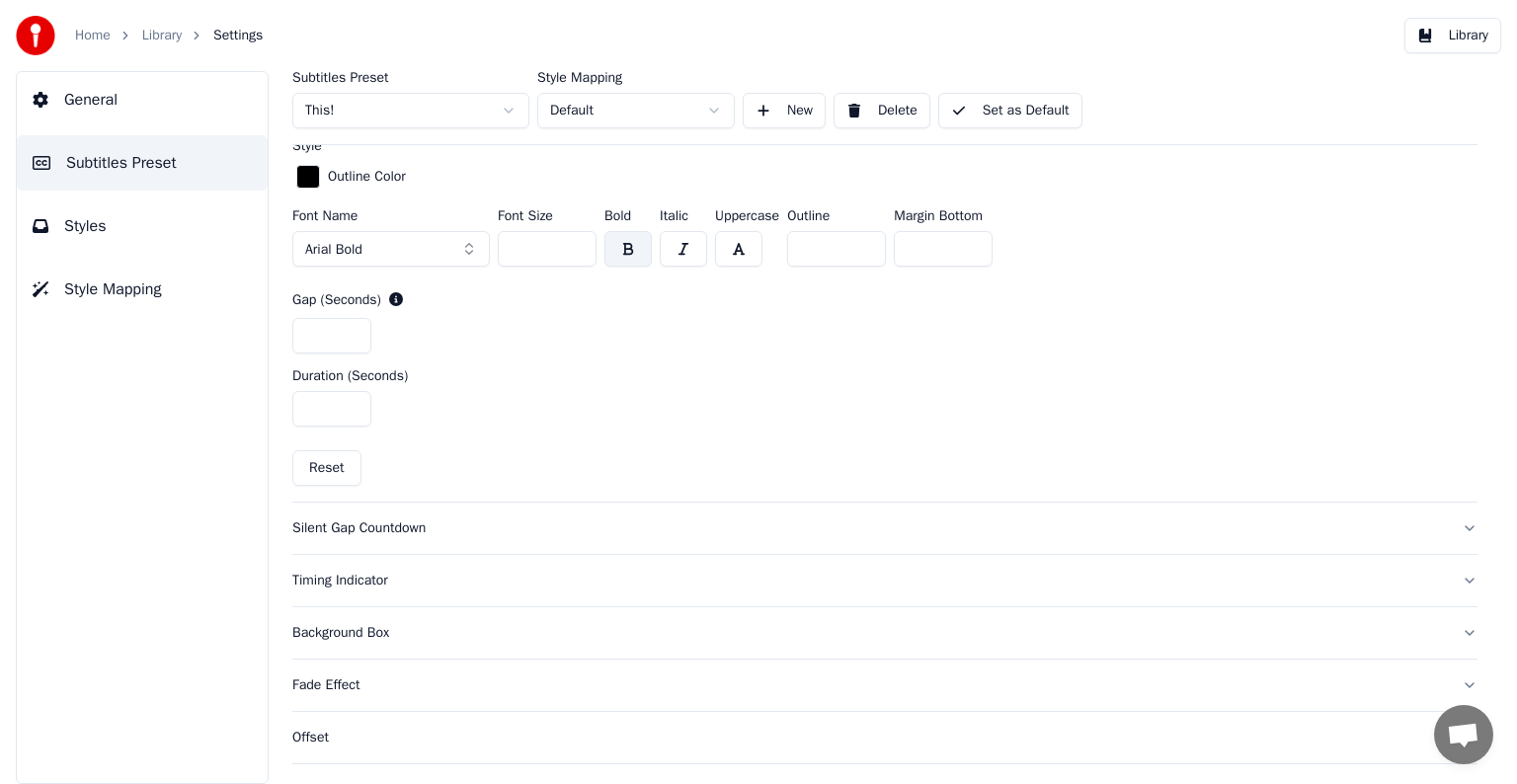 click on "Silent Gap Countdown" at bounding box center (869, 528) 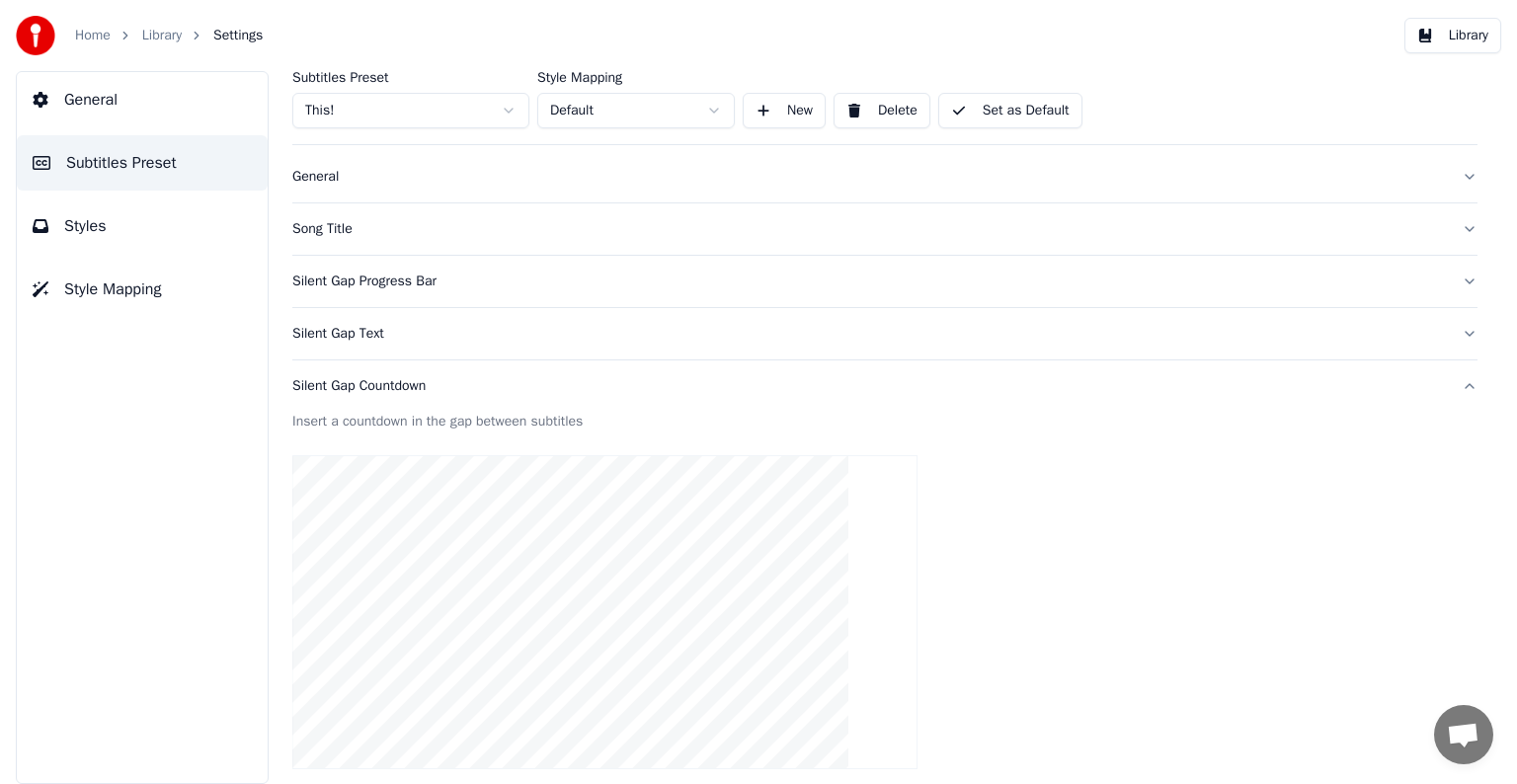 scroll, scrollTop: 0, scrollLeft: 0, axis: both 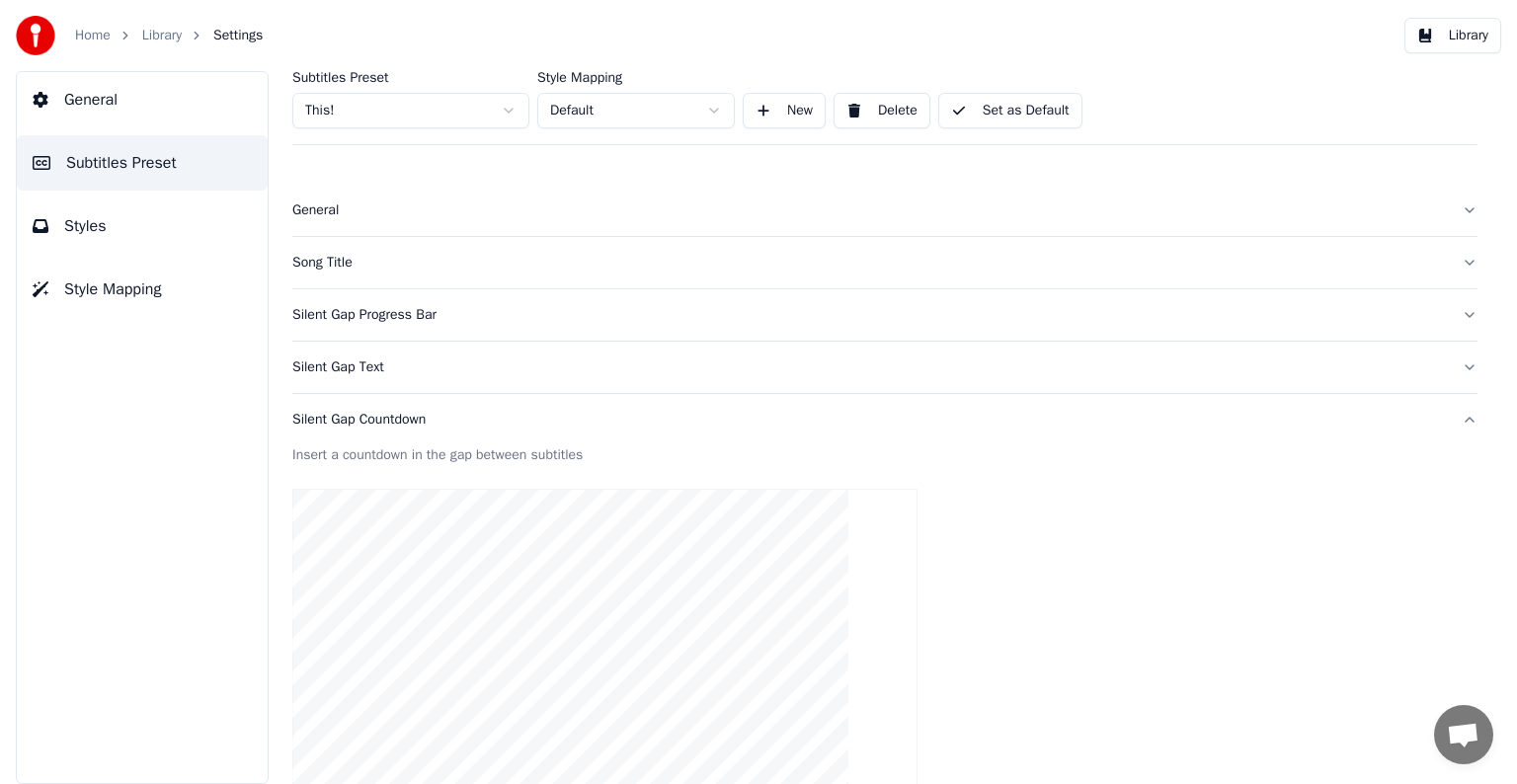 click on "Silent Gap Progress Bar" at bounding box center [869, 315] 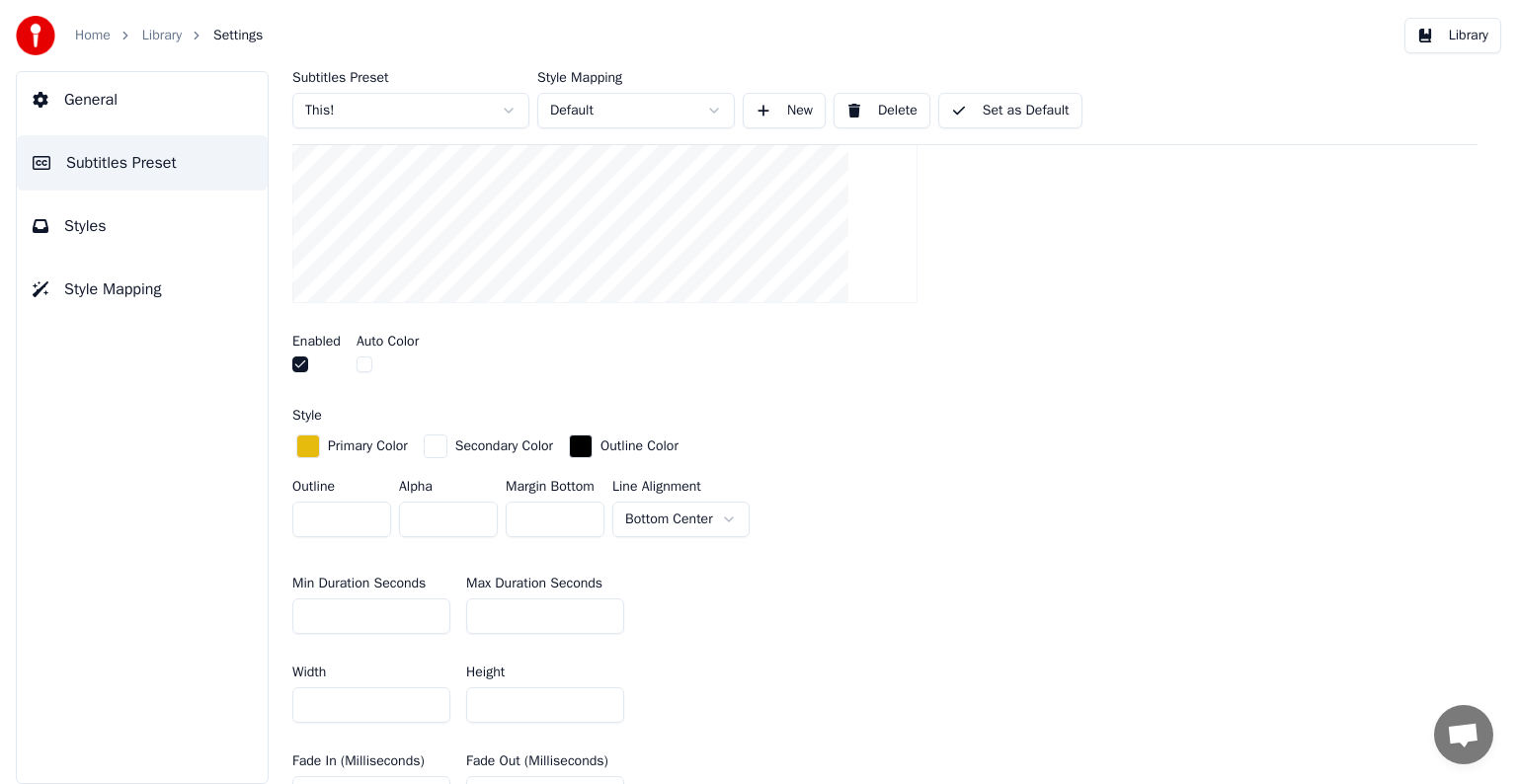 scroll, scrollTop: 592, scrollLeft: 0, axis: vertical 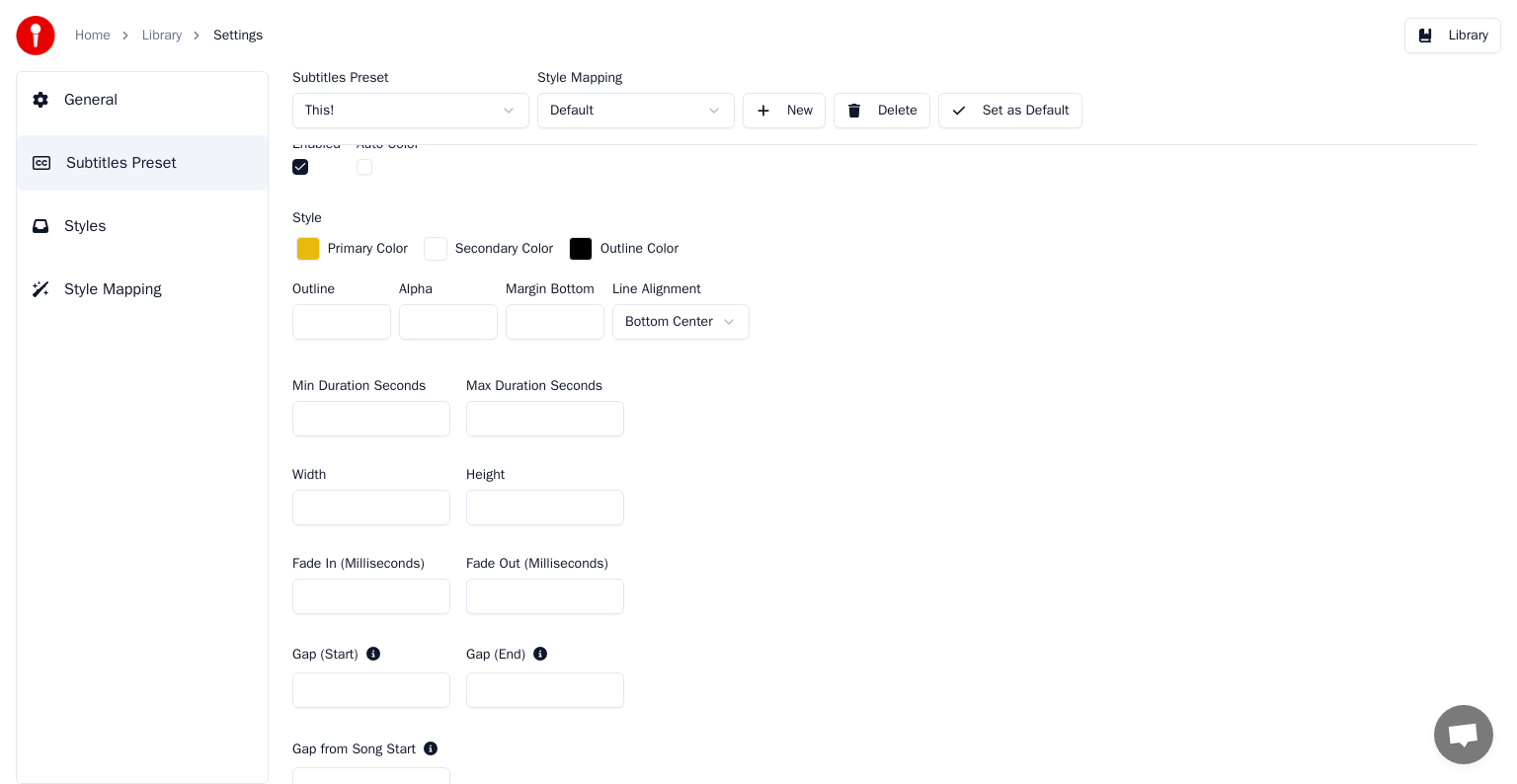 click on "*" at bounding box center [371, 419] 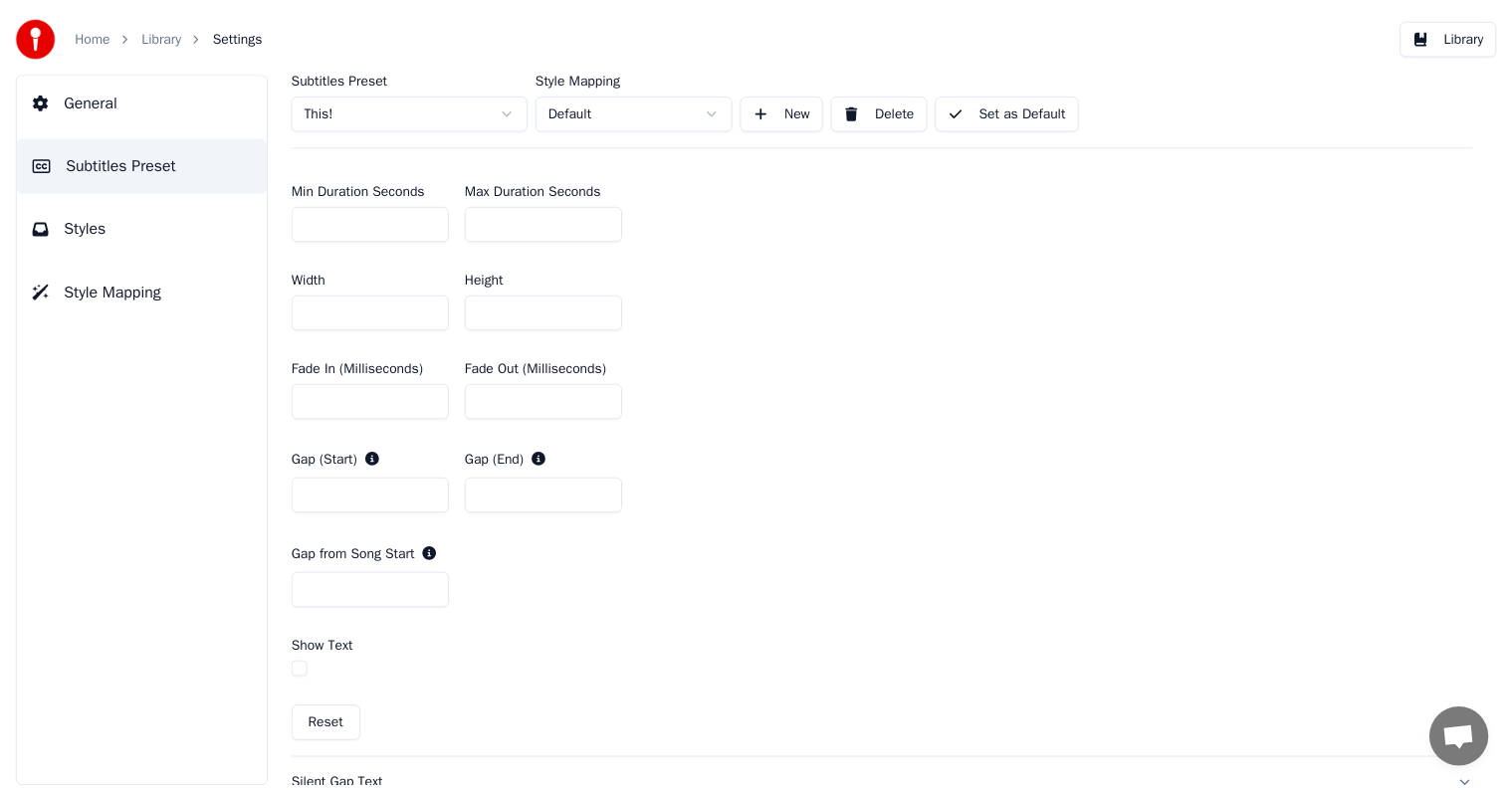 scroll, scrollTop: 895, scrollLeft: 0, axis: vertical 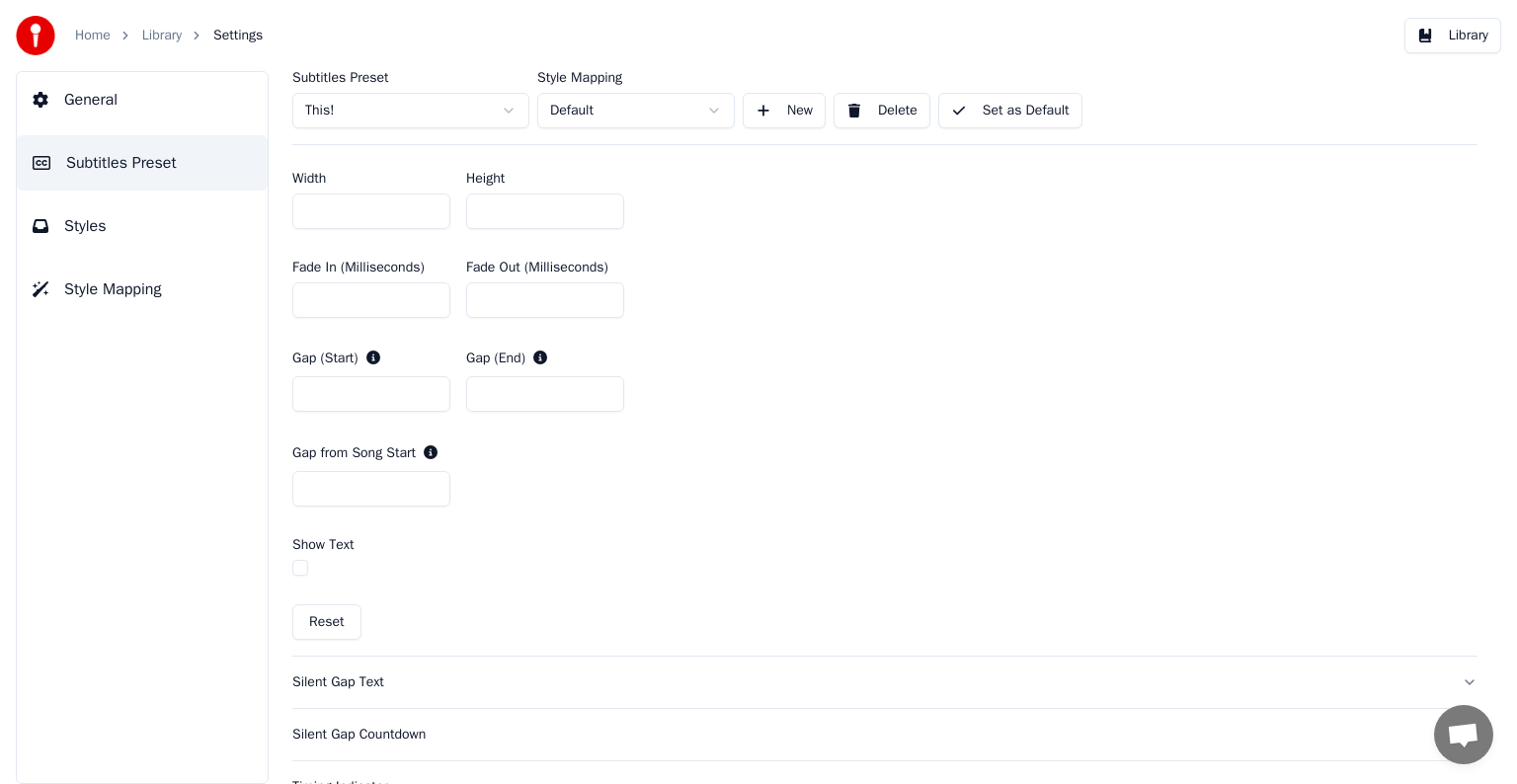 type on "*" 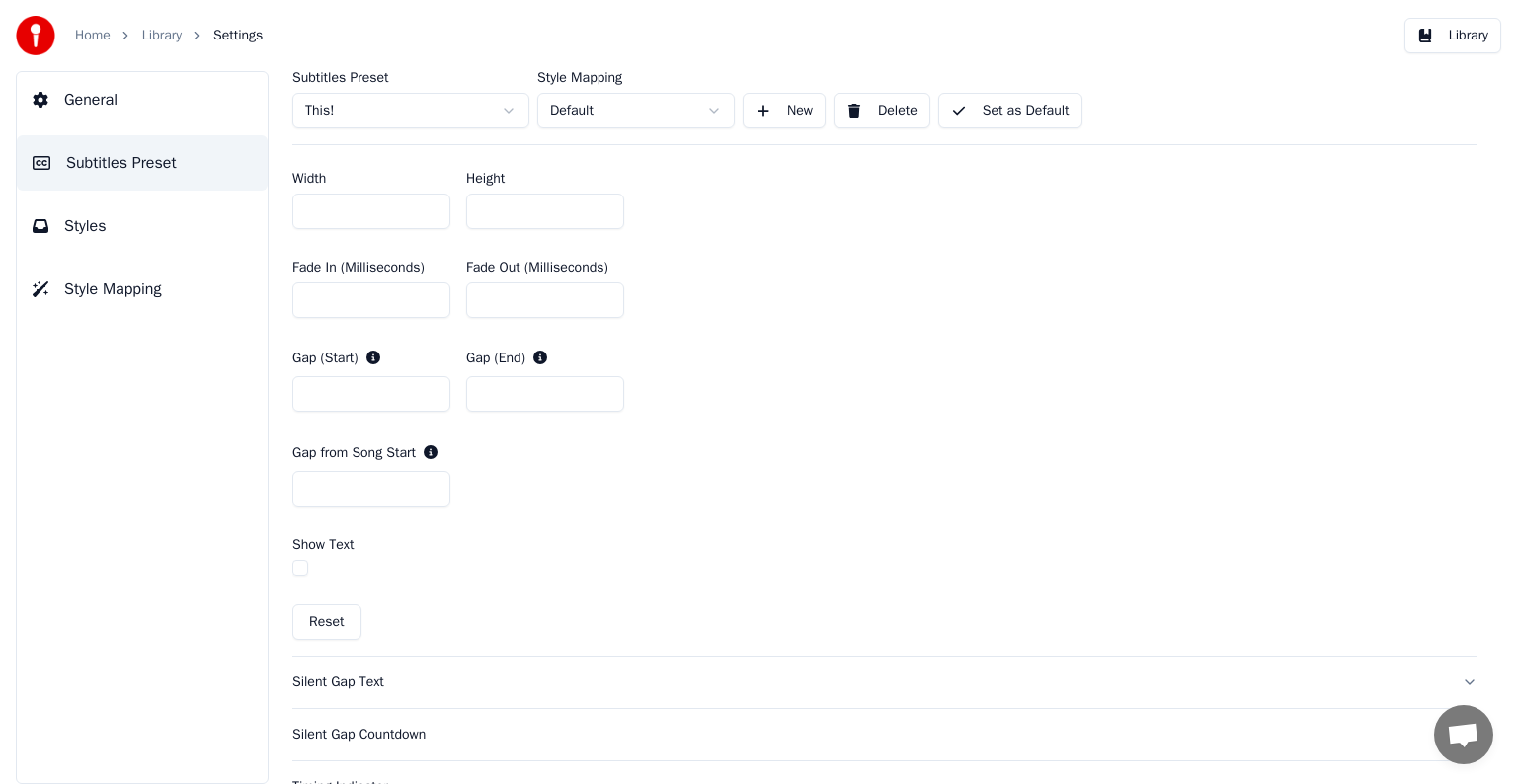 click on "**" at bounding box center [371, 489] 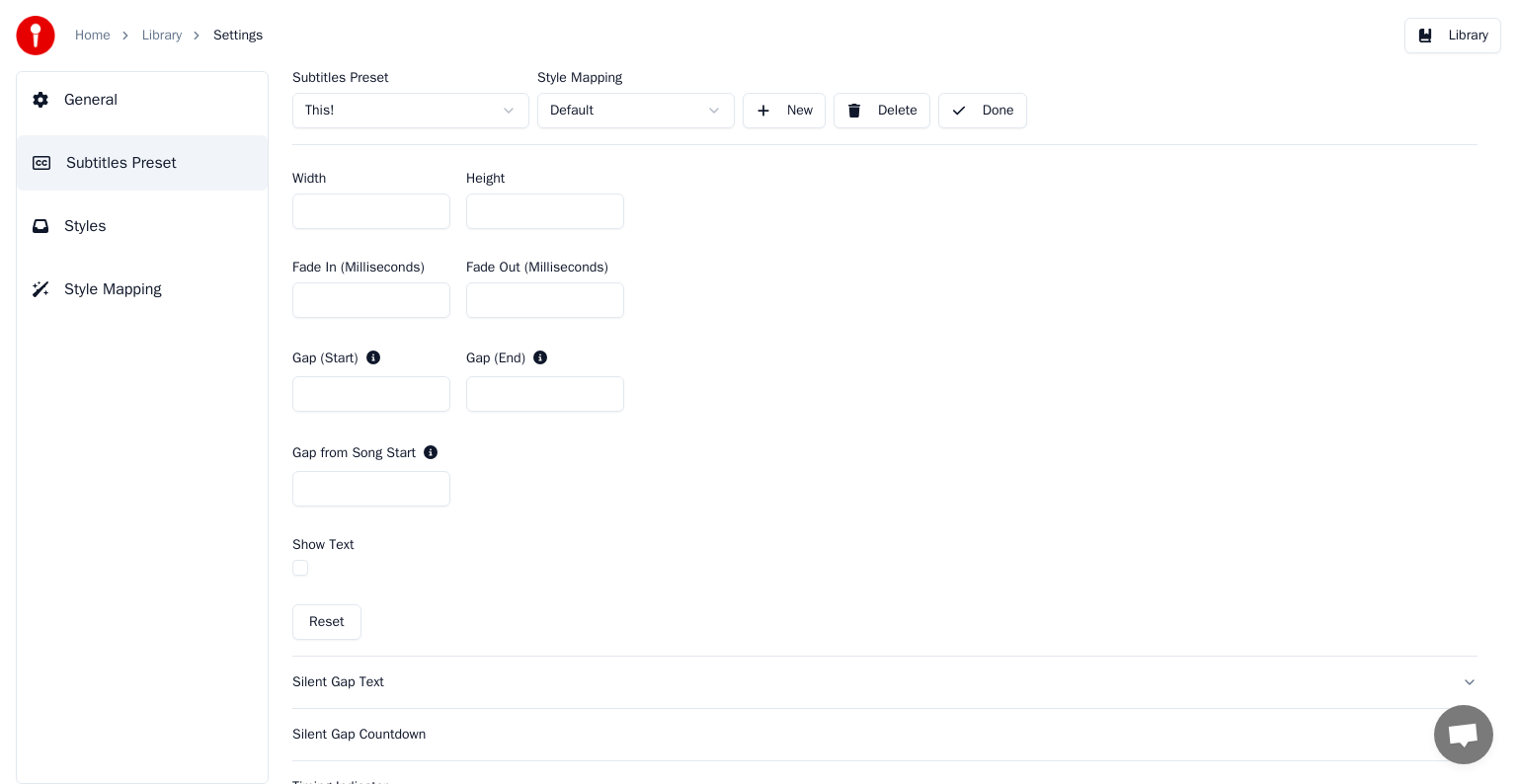 click on "Library" at bounding box center (162, 36) 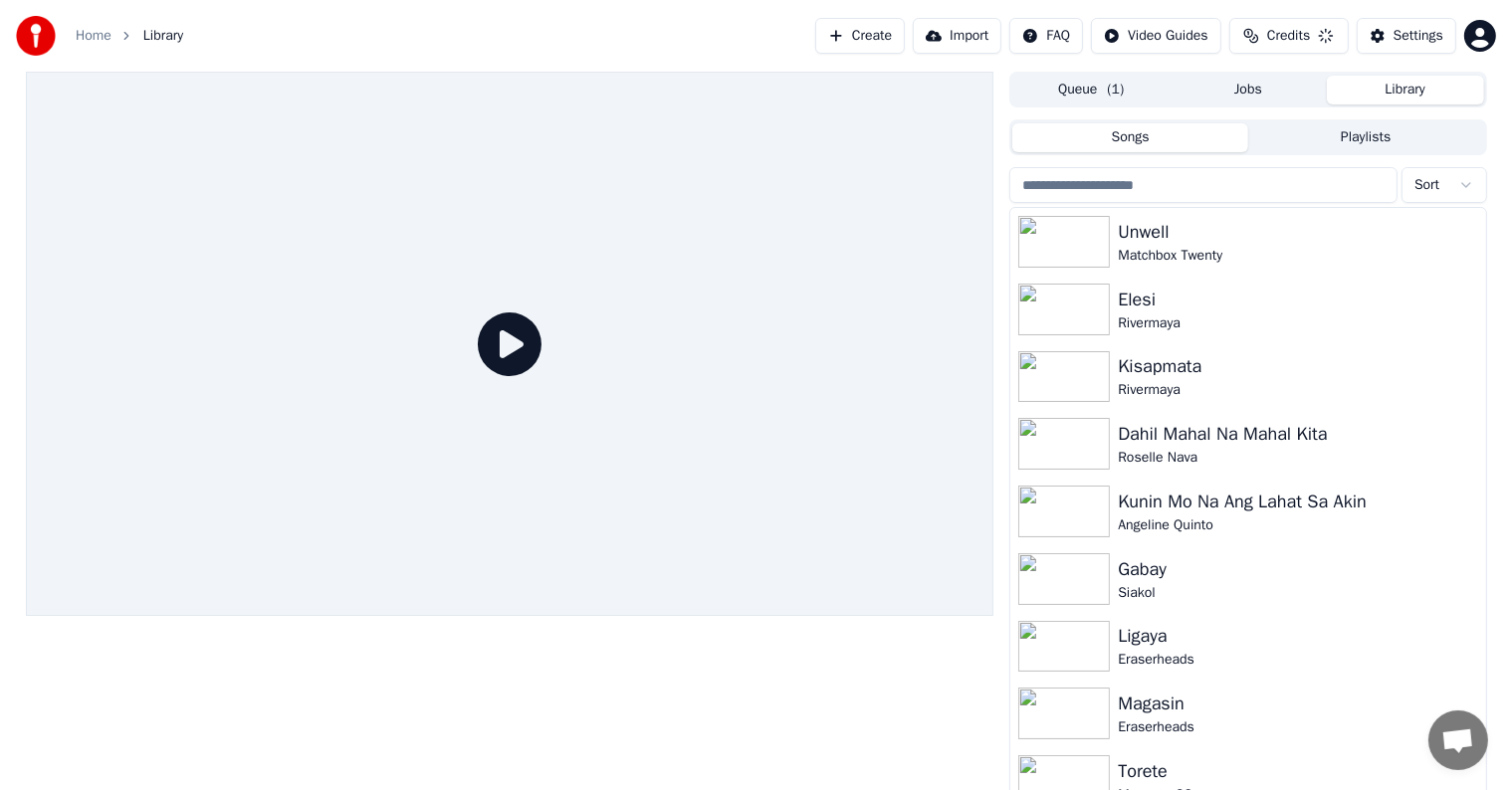 click at bounding box center [1203, 185] 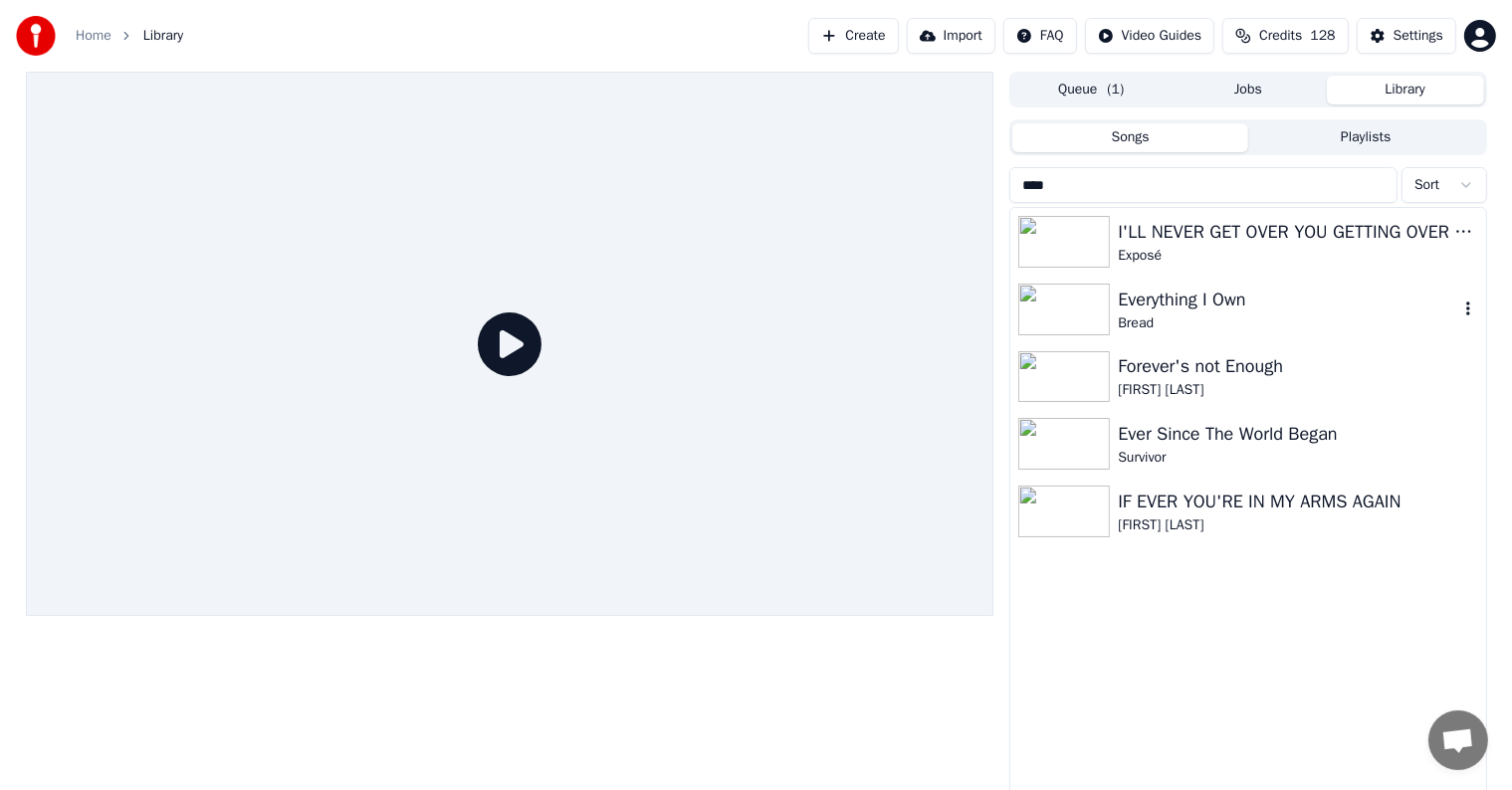 type on "****" 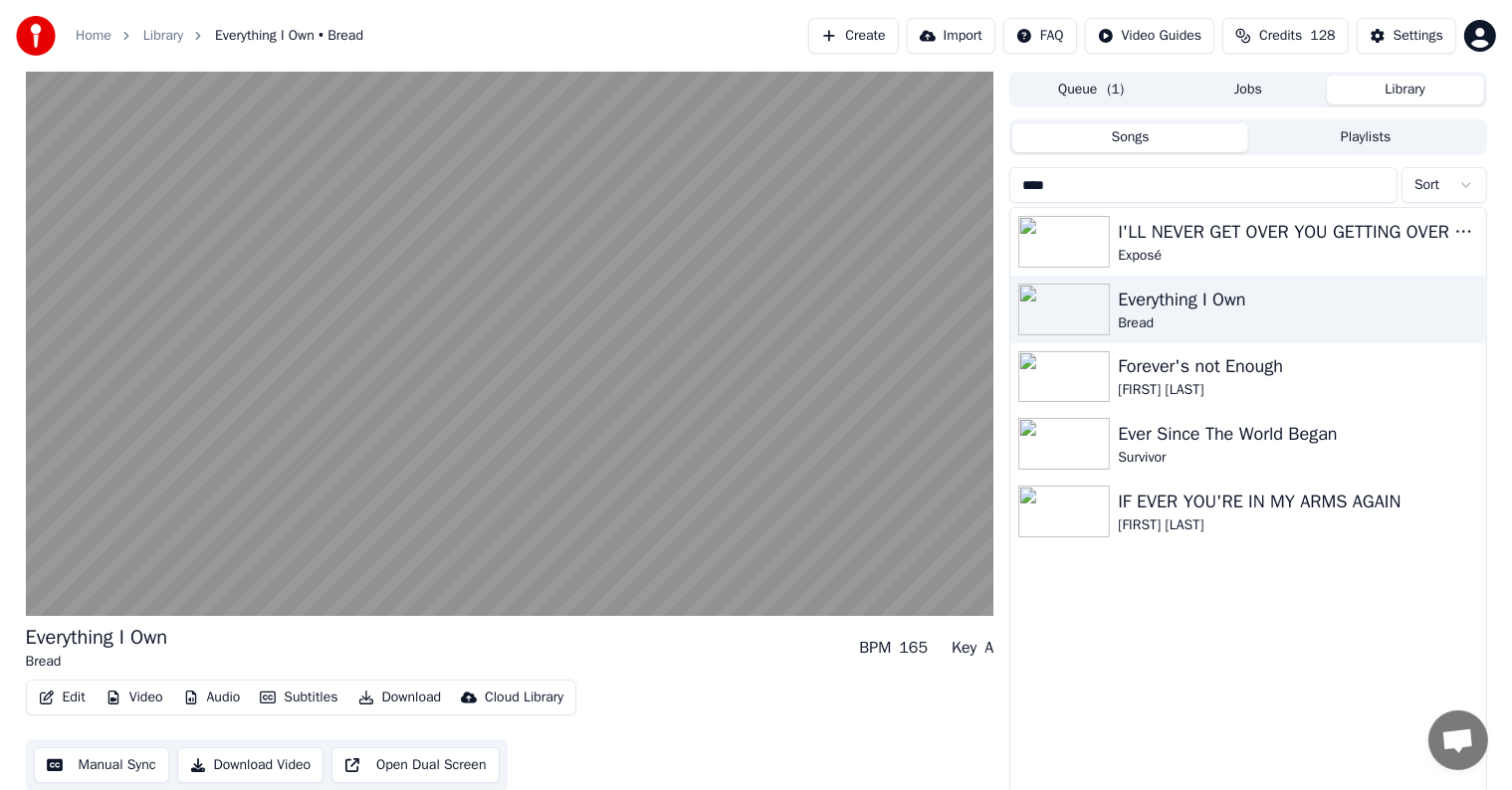 click on "Manual Sync" at bounding box center [102, 765] 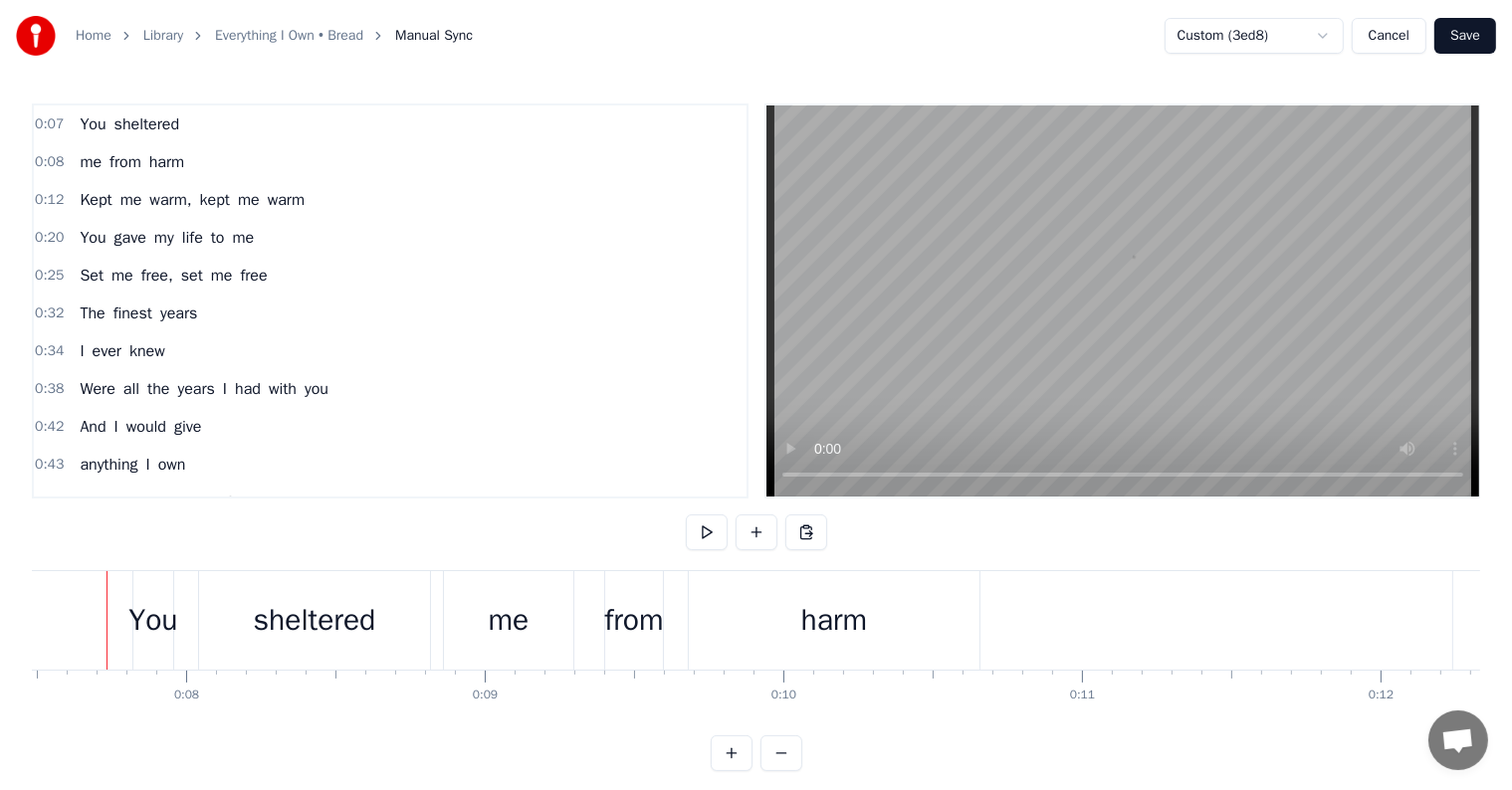 scroll, scrollTop: 0, scrollLeft: 2209, axis: horizontal 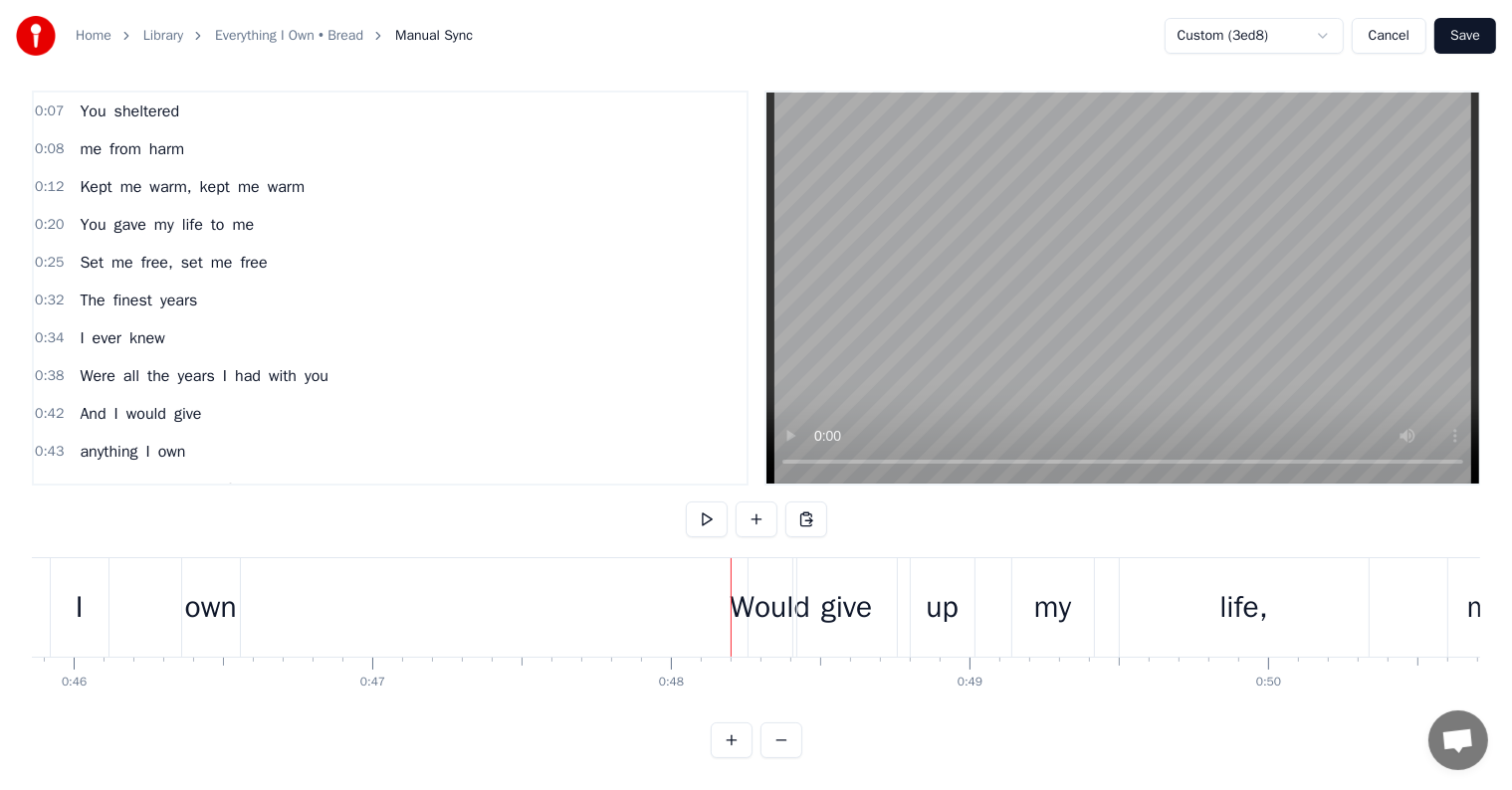 click on "own" at bounding box center [211, 607] 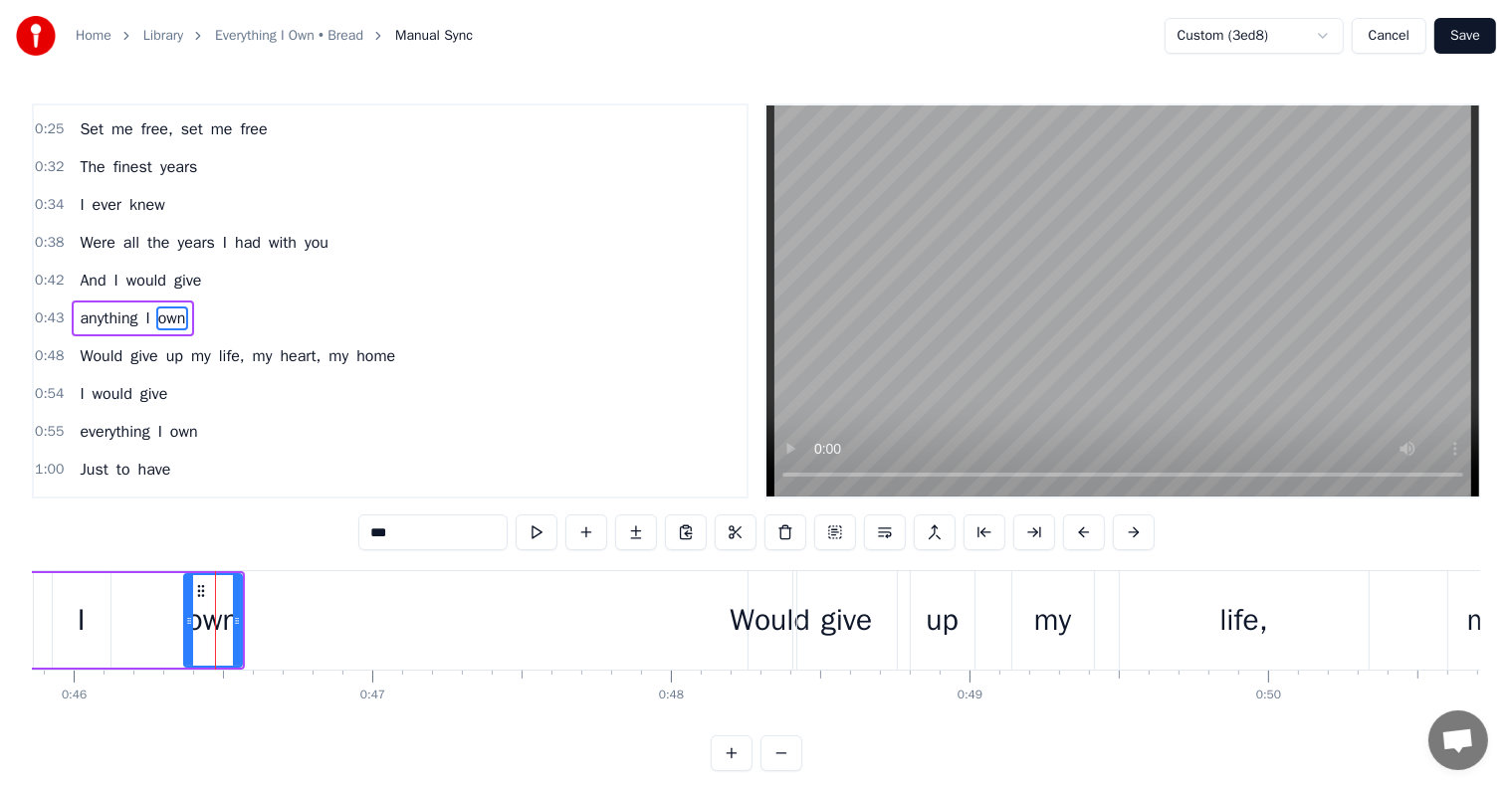 scroll, scrollTop: 151, scrollLeft: 0, axis: vertical 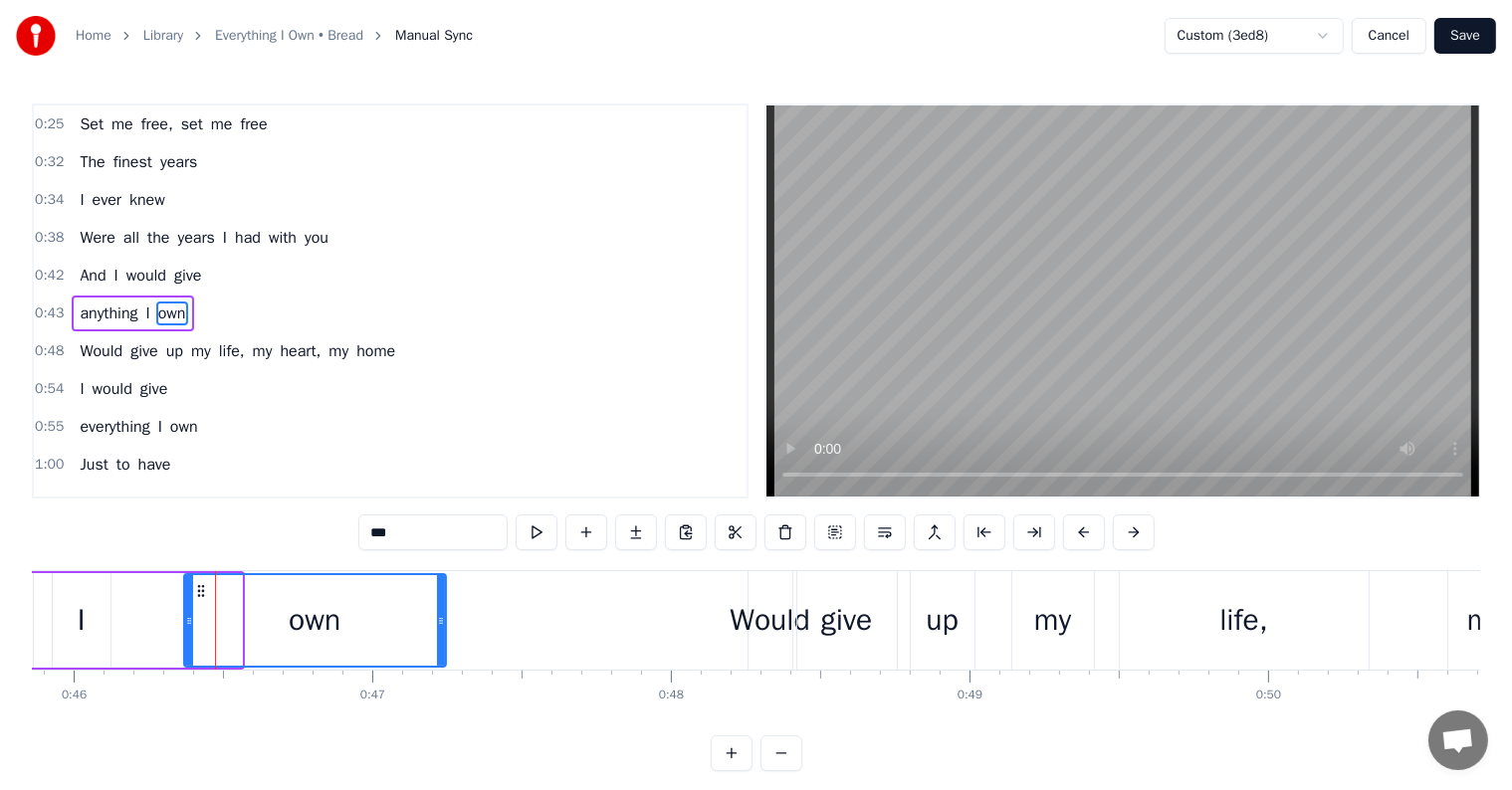 drag, startPoint x: 238, startPoint y: 614, endPoint x: 444, endPoint y: 636, distance: 207.1714 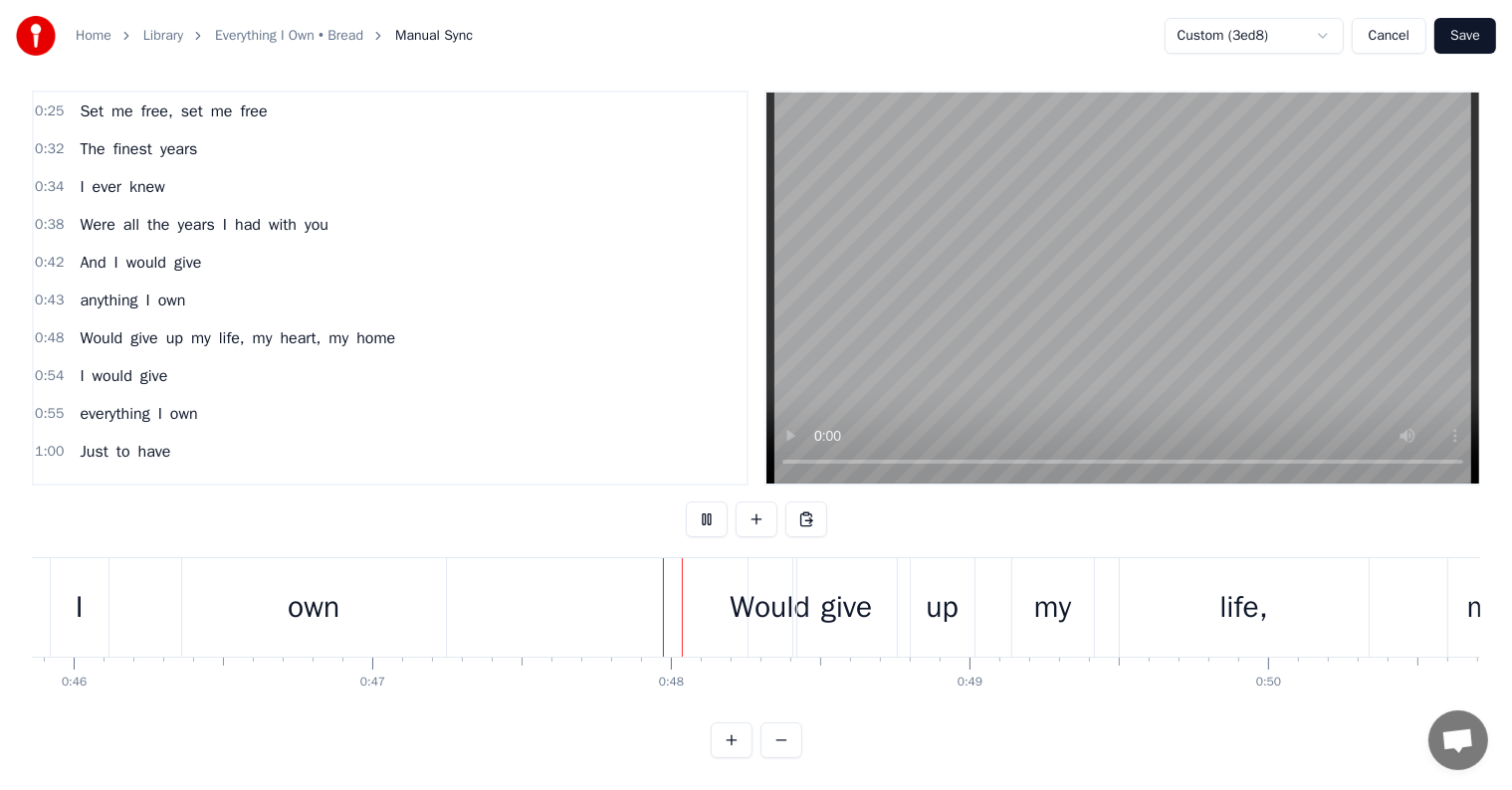 scroll, scrollTop: 30, scrollLeft: 0, axis: vertical 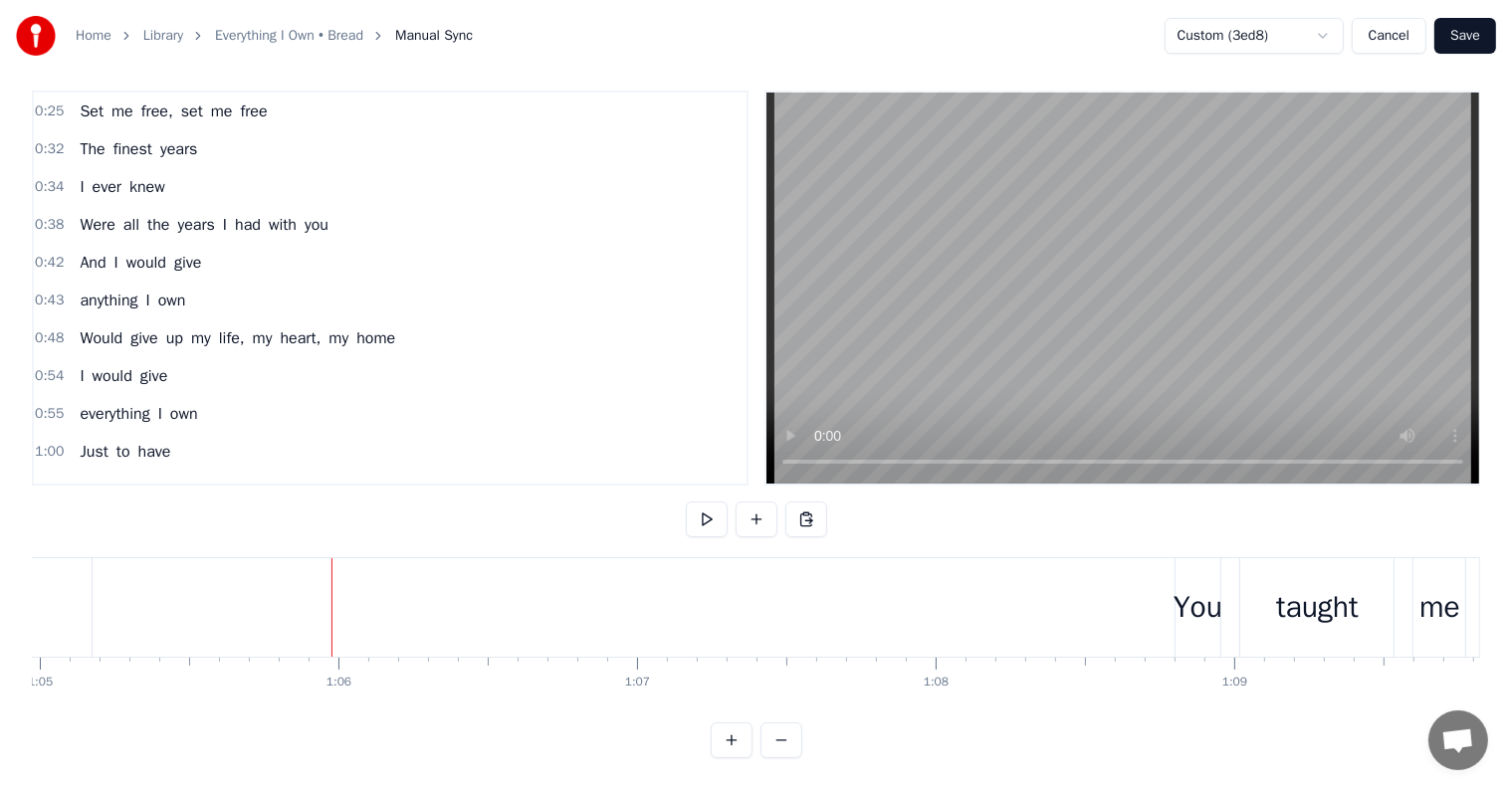 click at bounding box center [8705, 607] 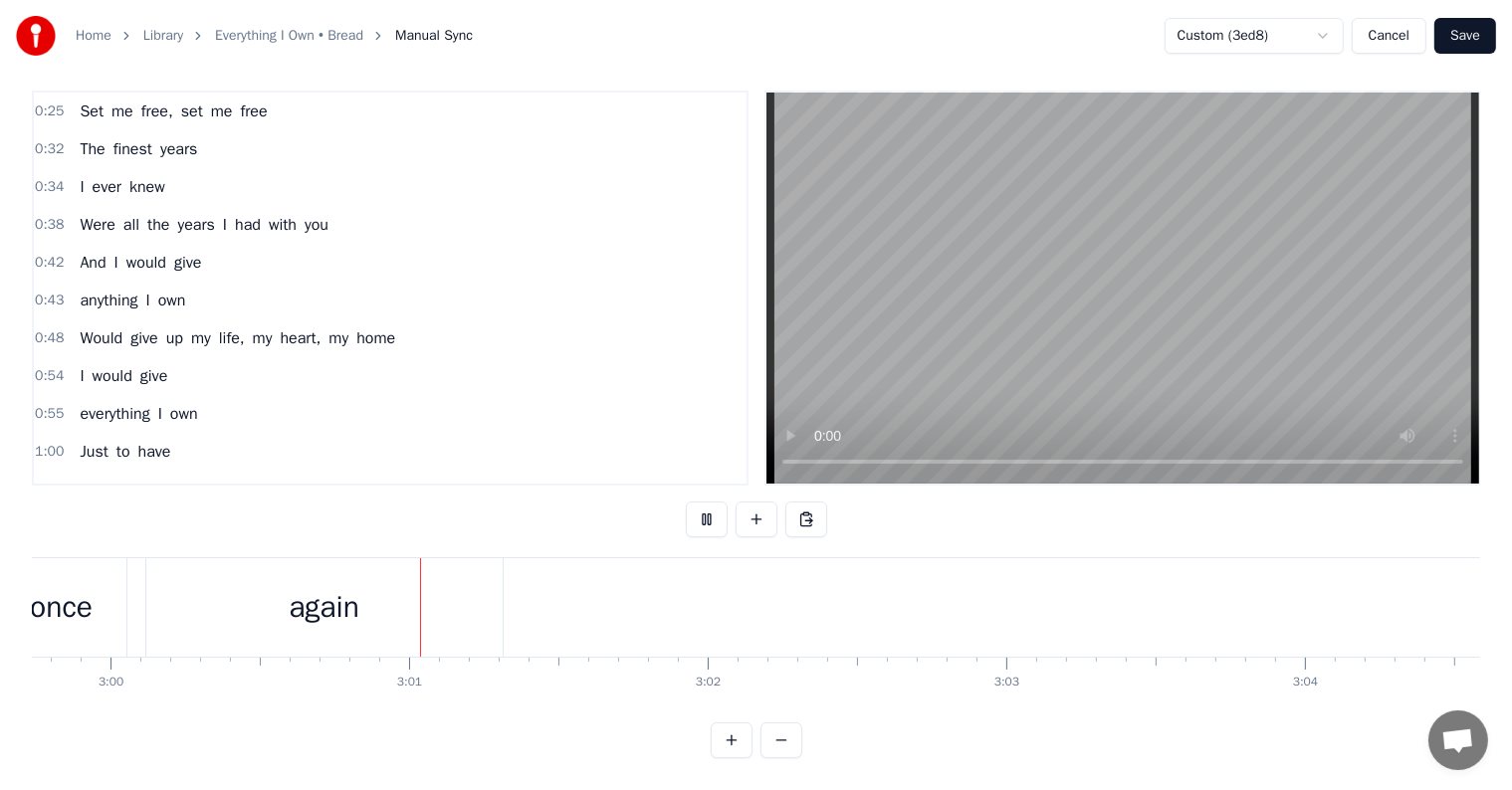 scroll, scrollTop: 0, scrollLeft: 53759, axis: horizontal 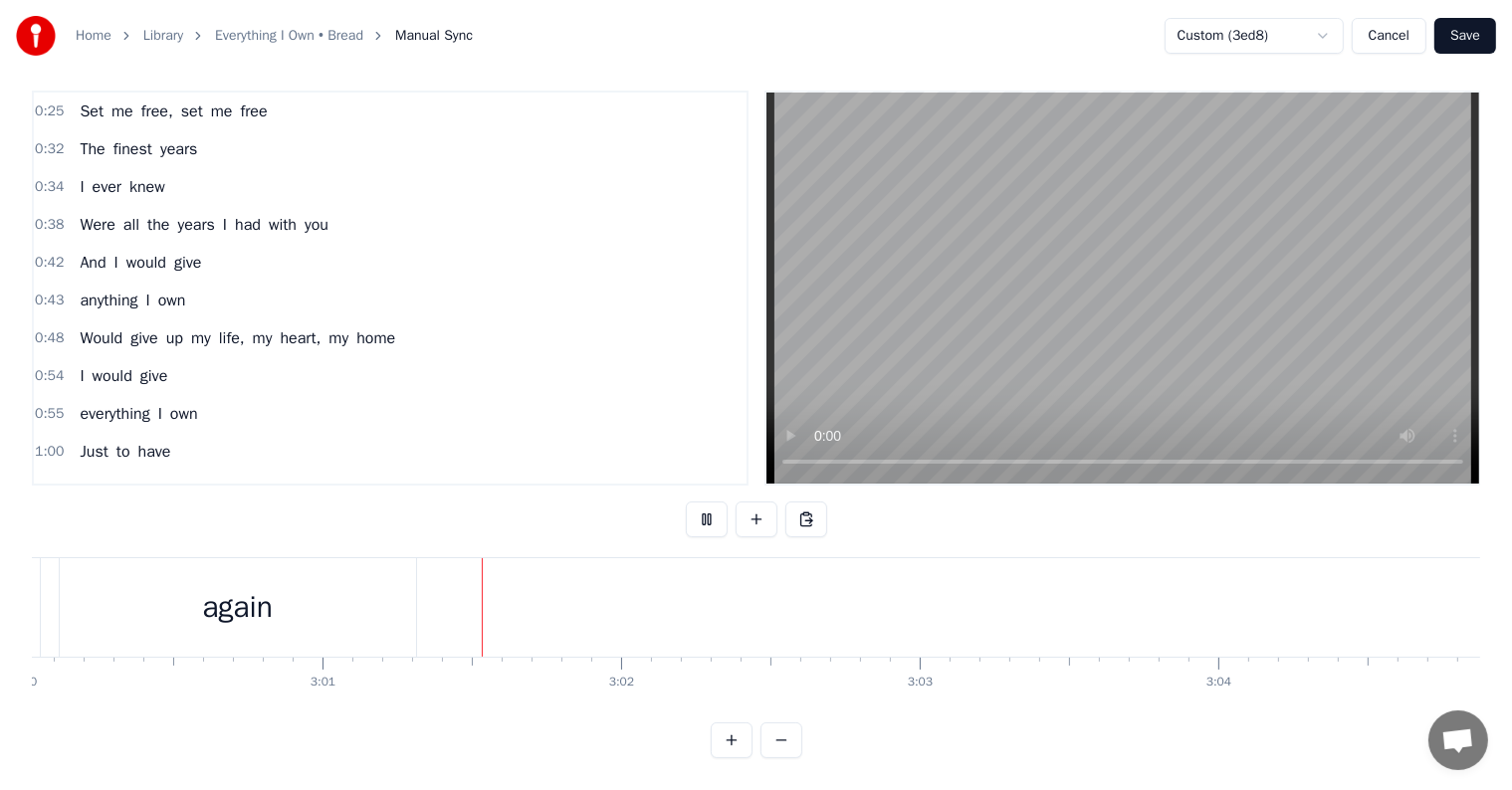 click on "Save" at bounding box center (1465, 36) 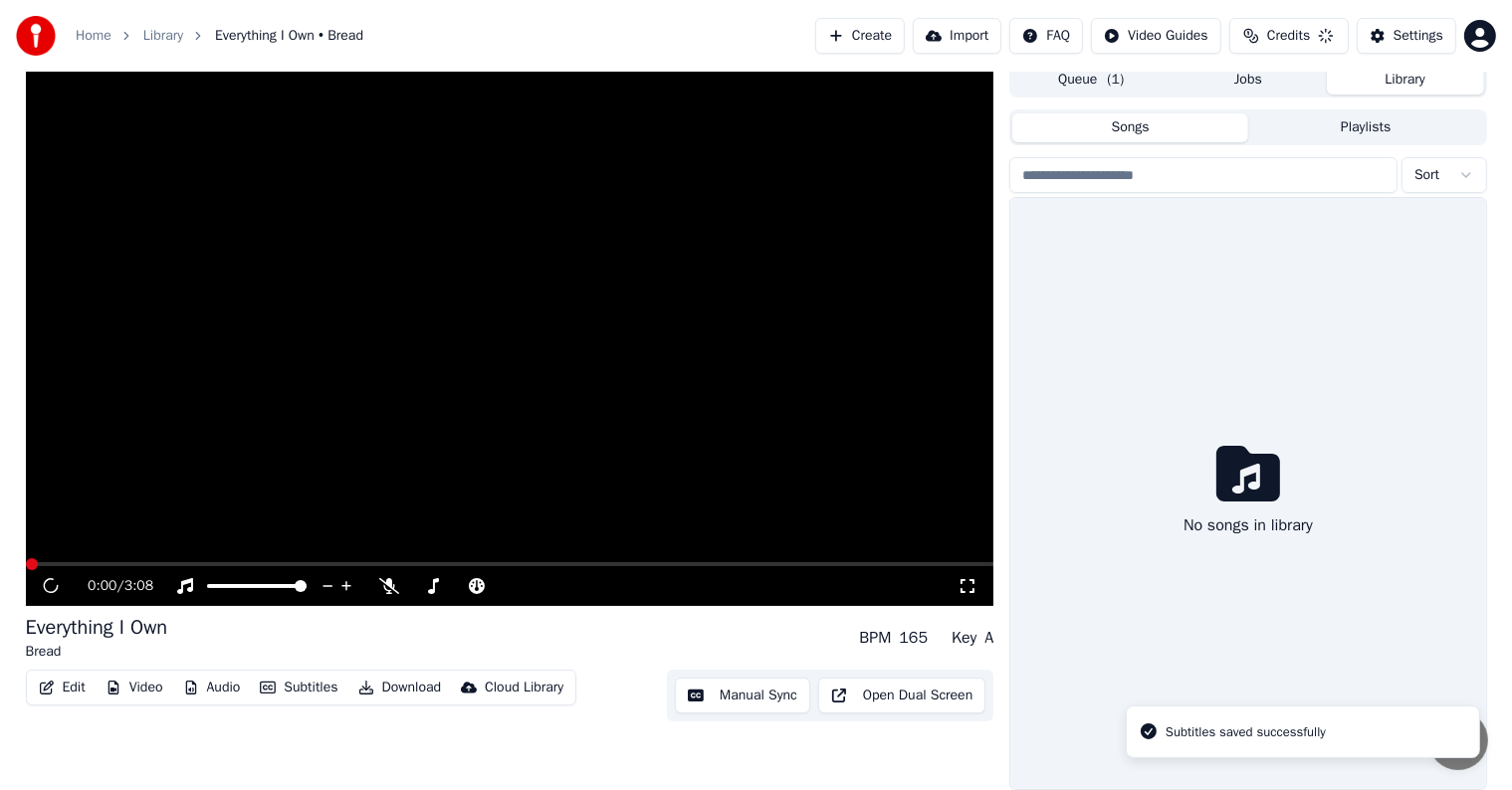 scroll, scrollTop: 9, scrollLeft: 0, axis: vertical 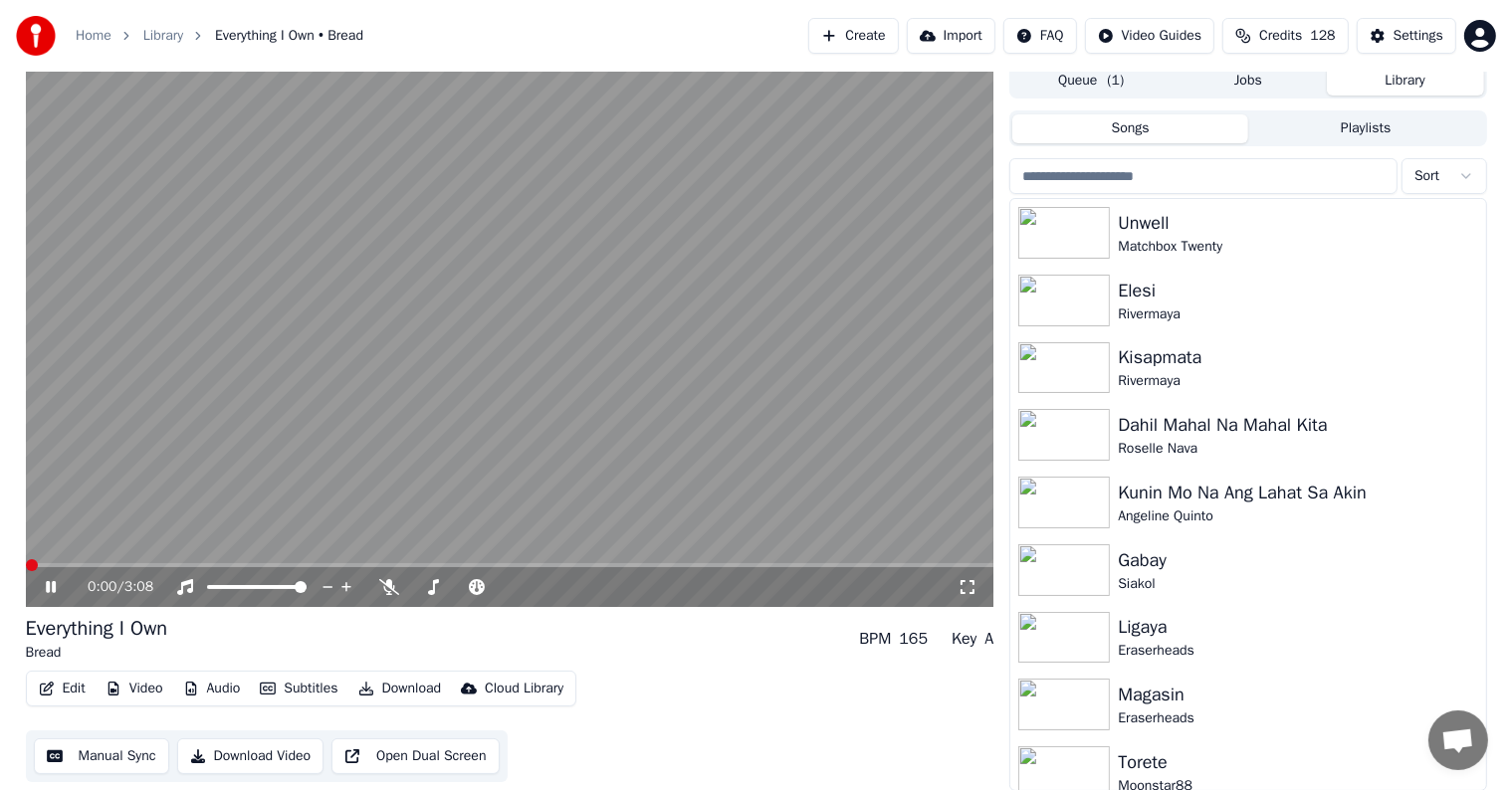 click at bounding box center [32, 565] 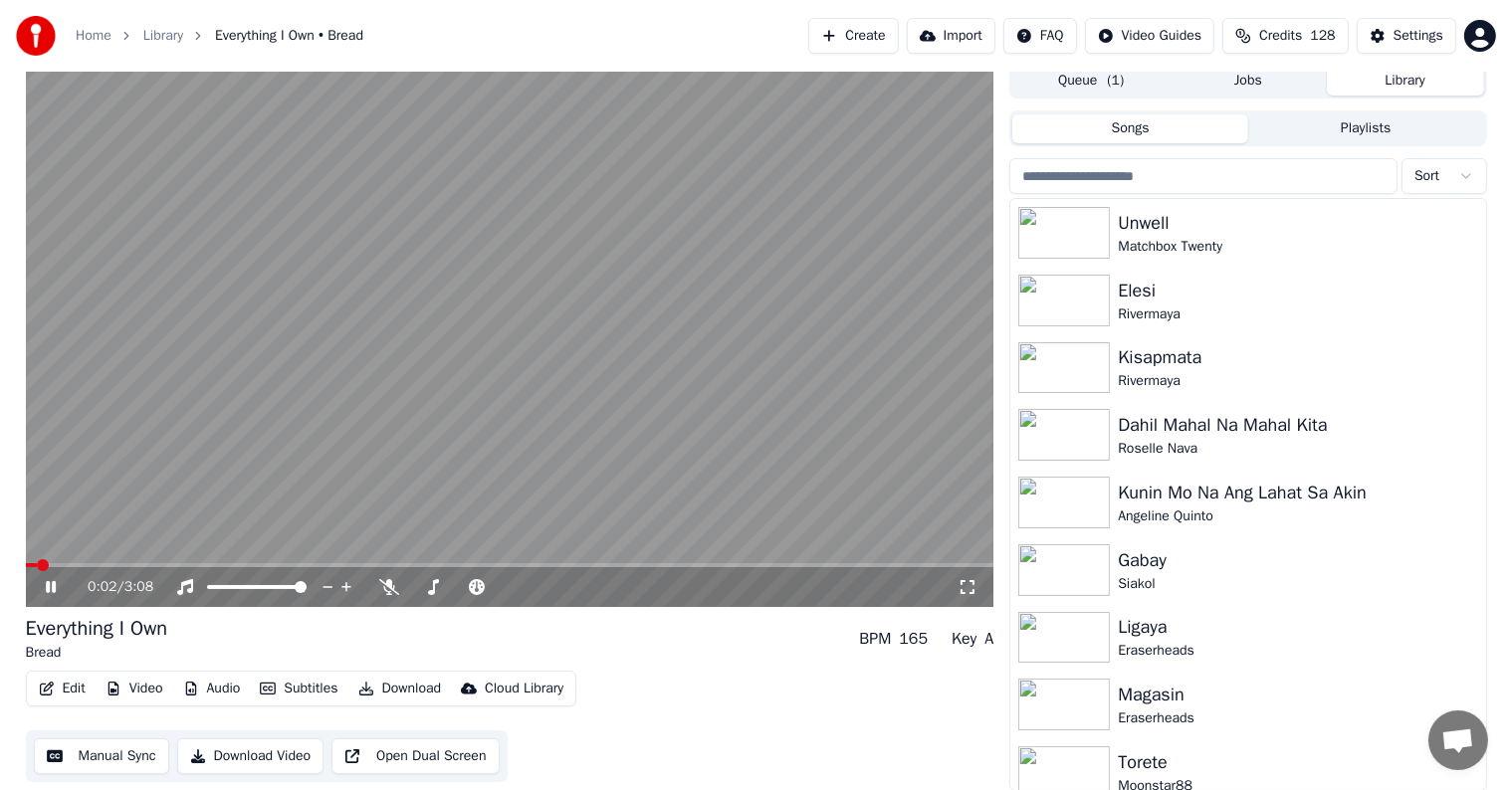 click 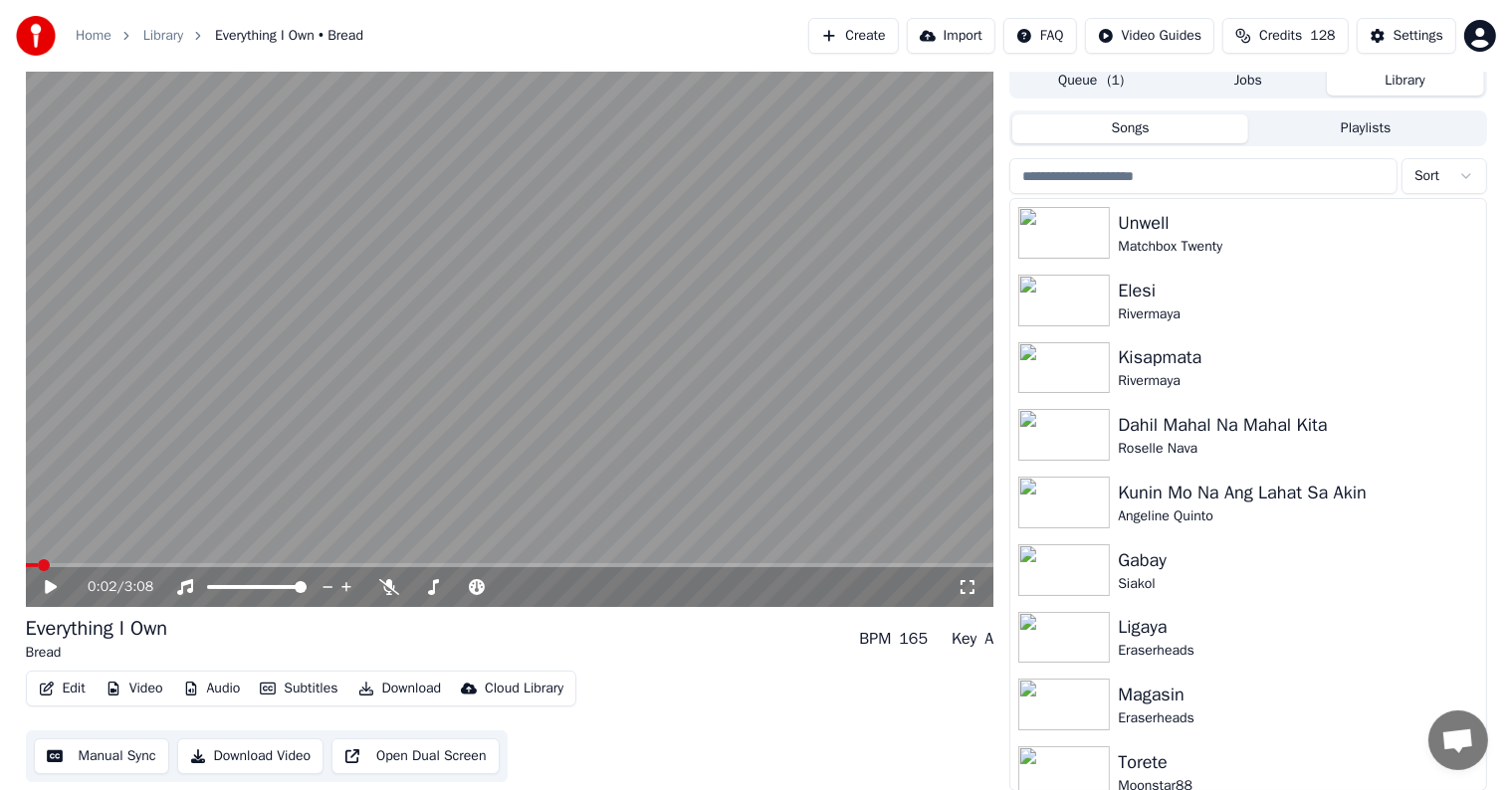 click on "Download" at bounding box center (400, 689) 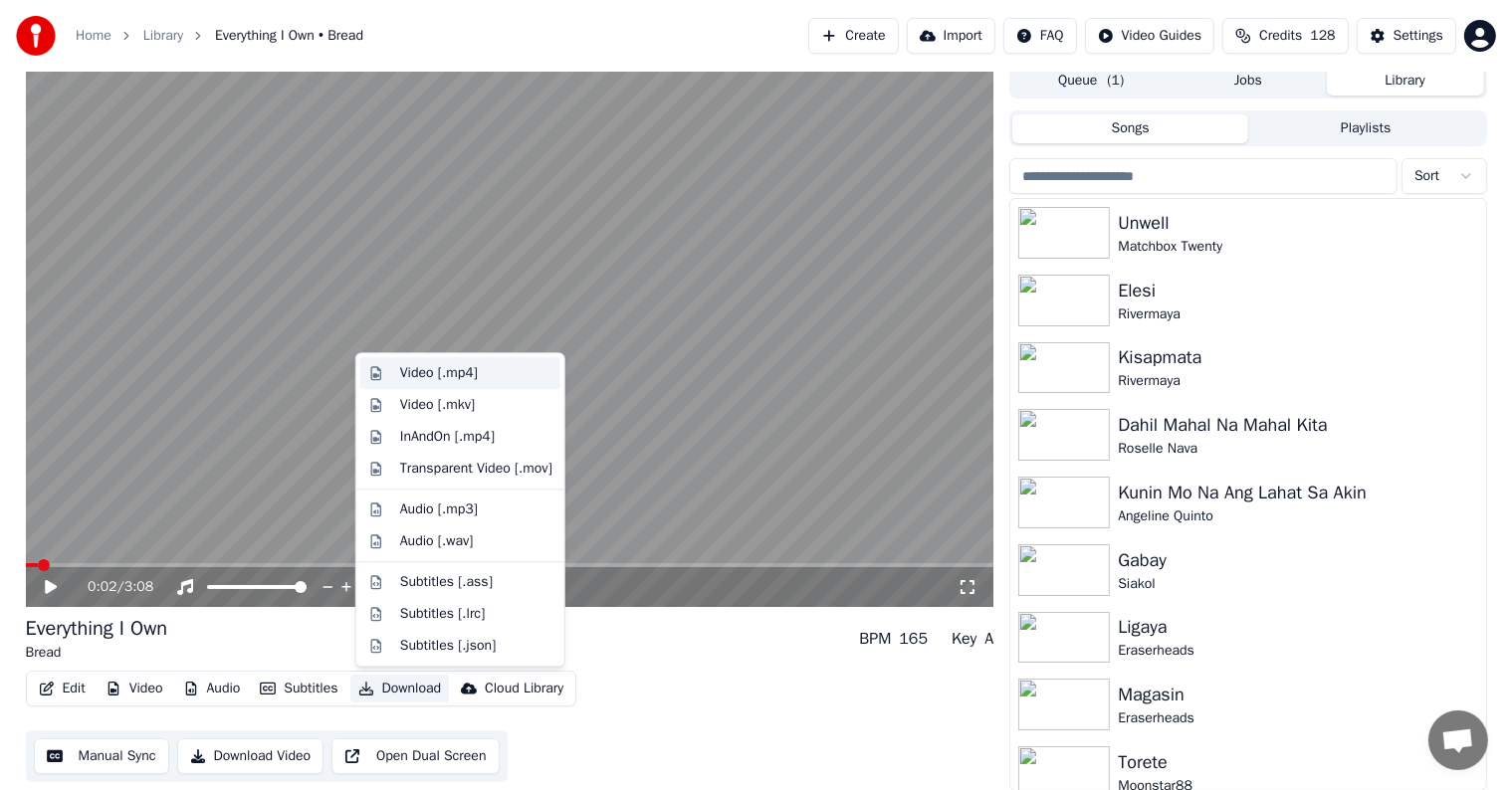 click on "Video [.mp4]" at bounding box center (439, 373) 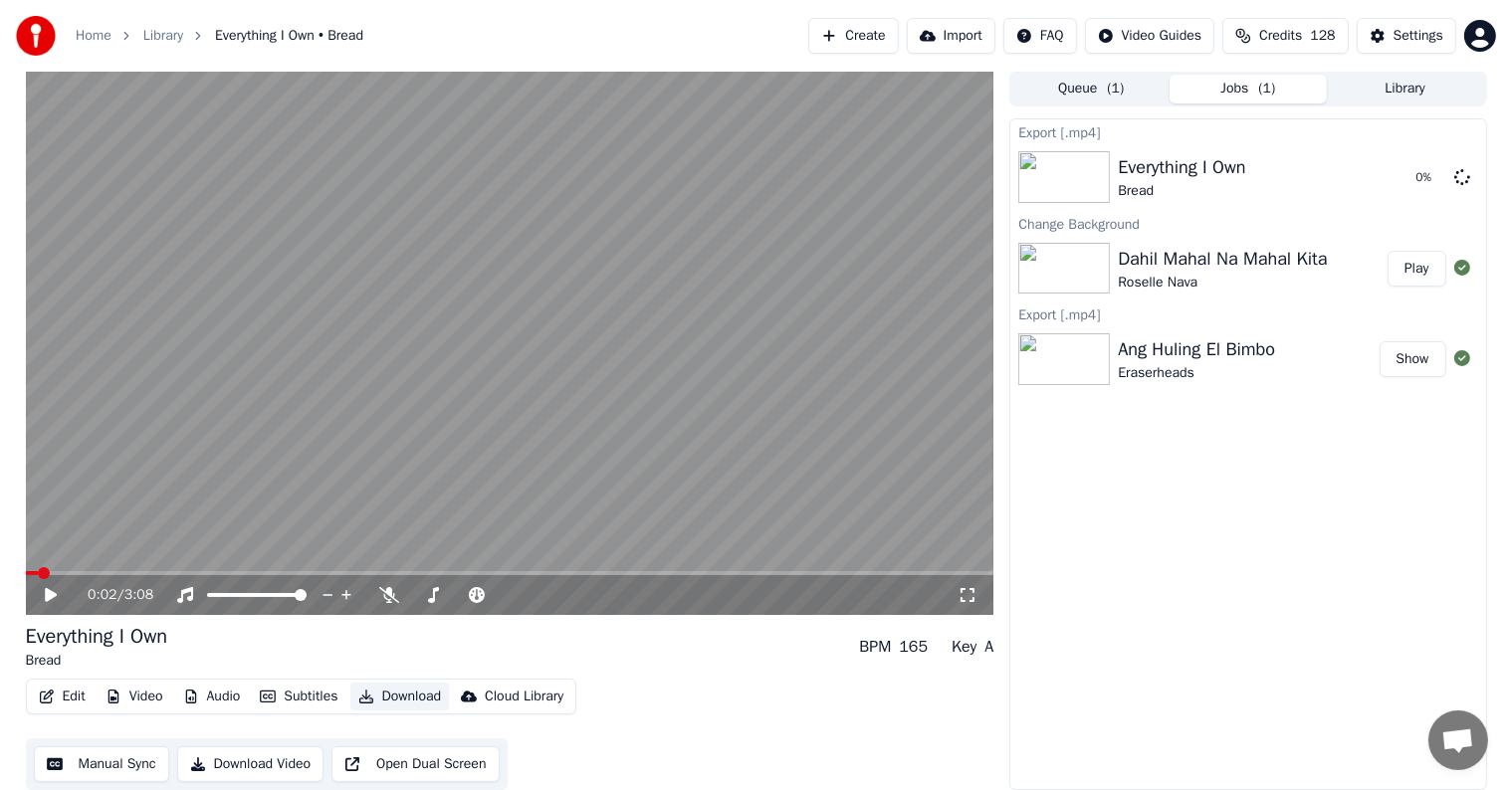 scroll, scrollTop: 1, scrollLeft: 0, axis: vertical 